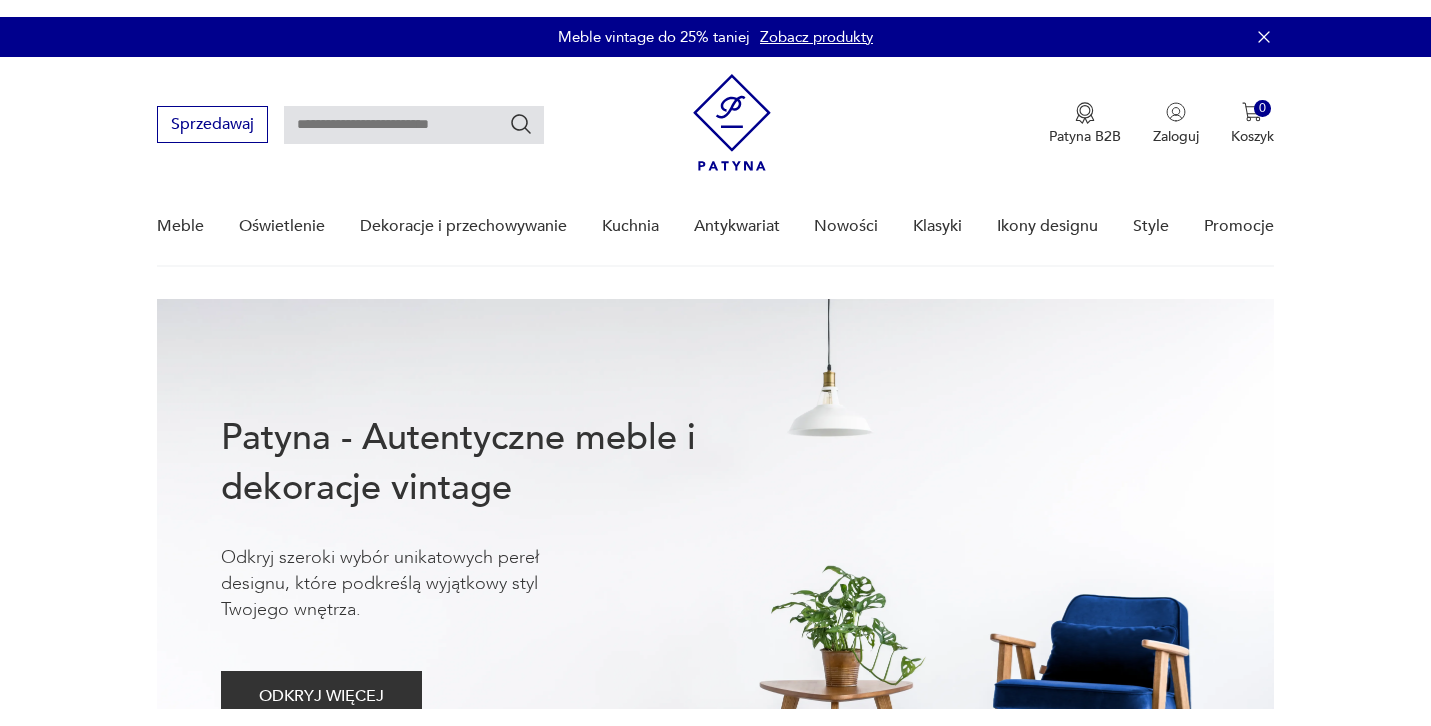 scroll, scrollTop: 0, scrollLeft: 0, axis: both 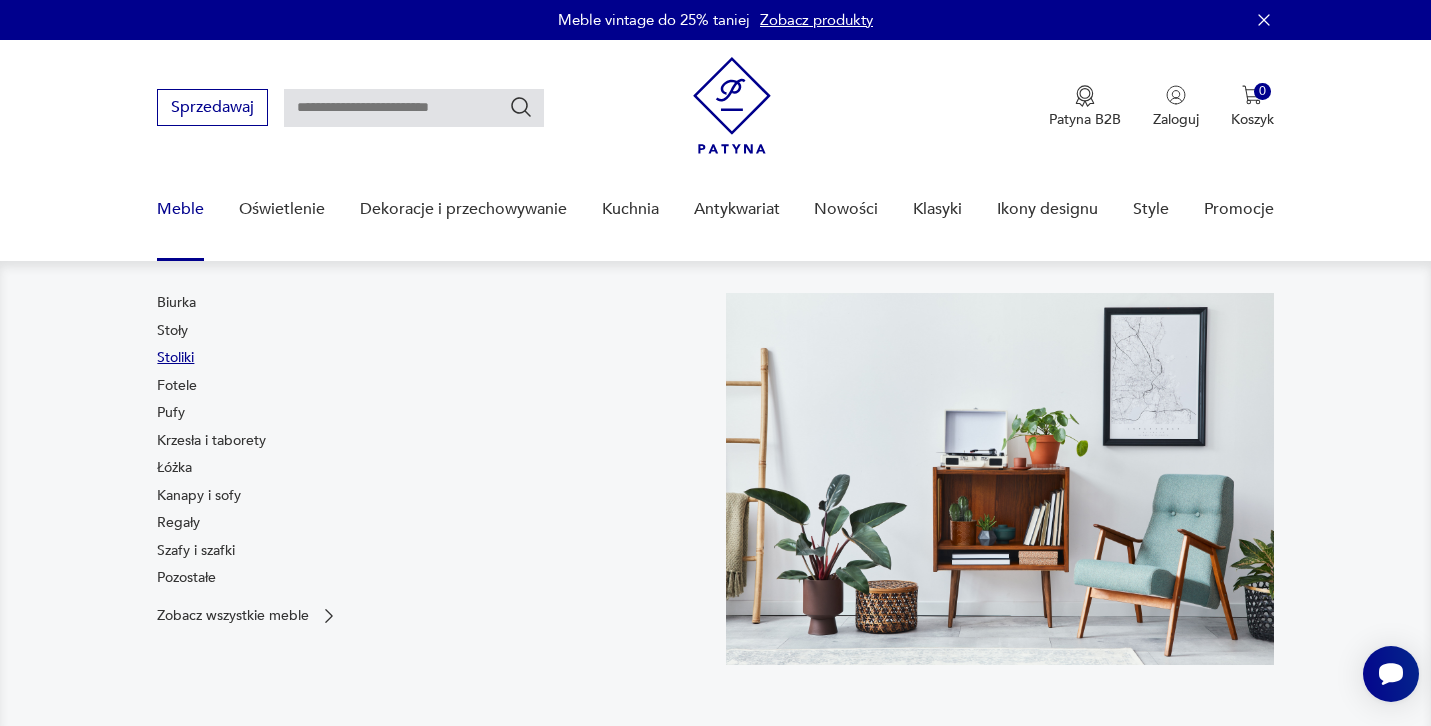 click on "Stoliki" at bounding box center [175, 358] 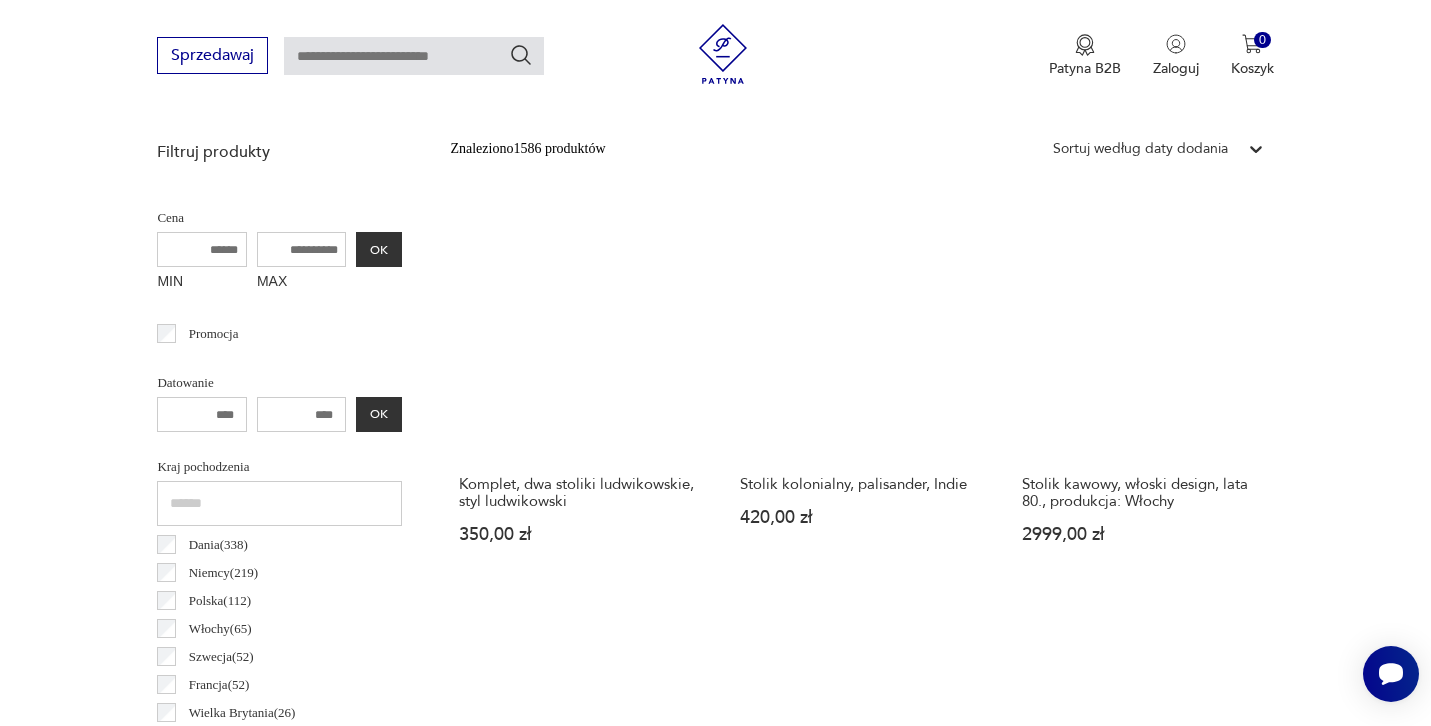 scroll, scrollTop: 709, scrollLeft: 0, axis: vertical 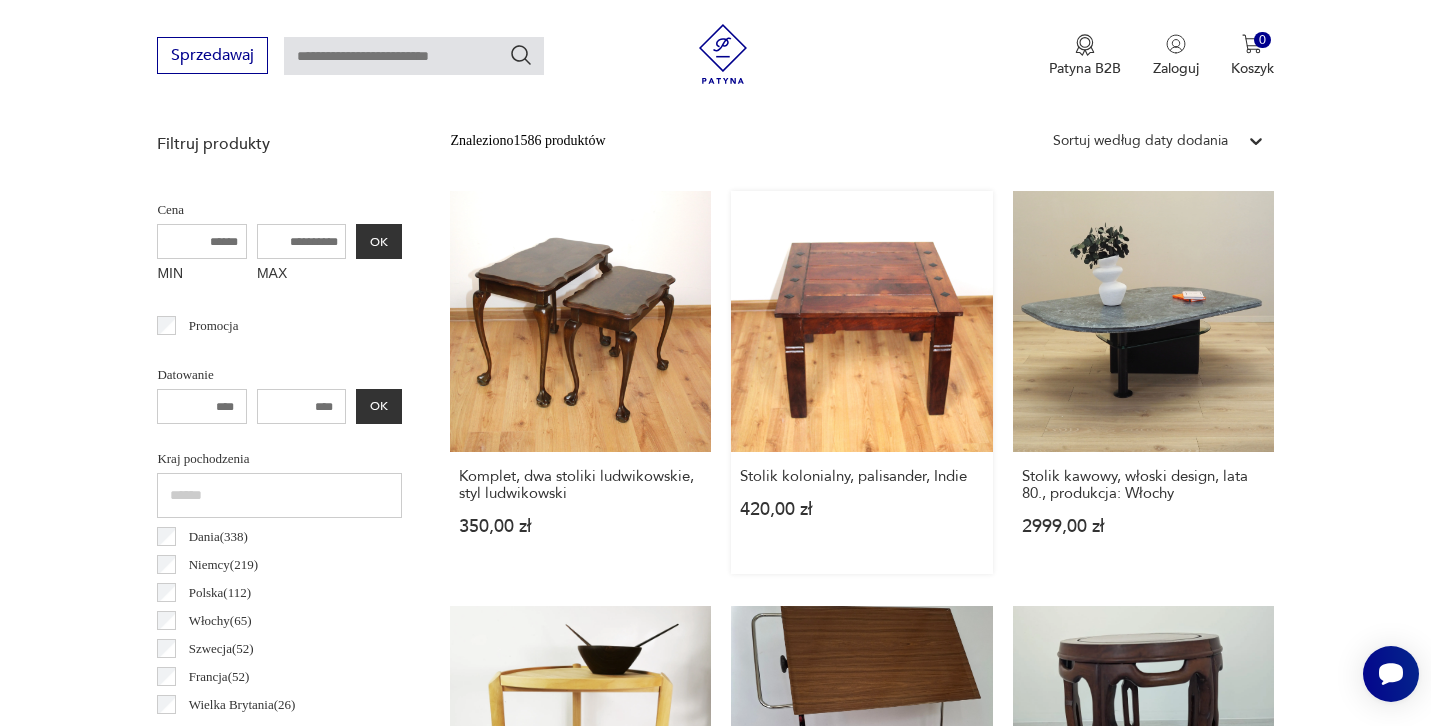 click on "Stolik kolonialny, palisander, Indie 420,00 zł" at bounding box center (861, 382) 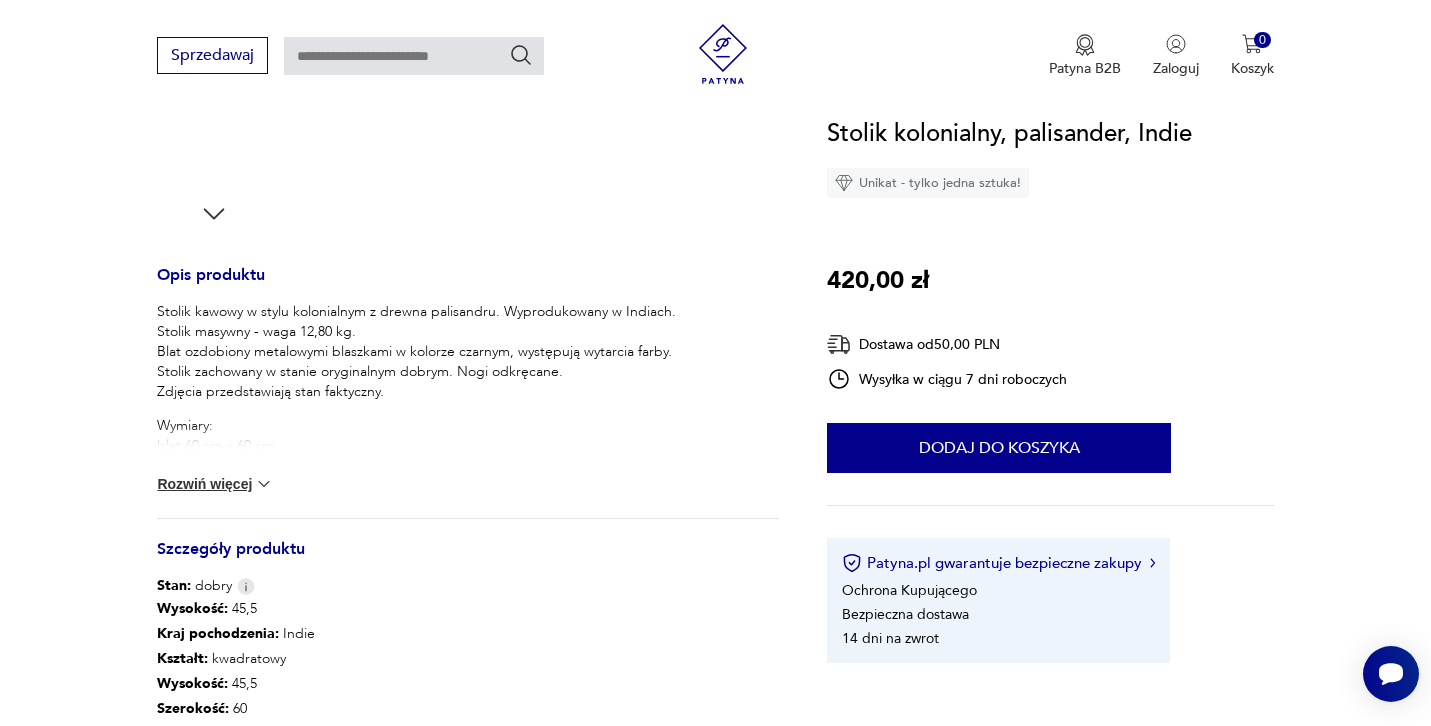 scroll, scrollTop: 694, scrollLeft: 0, axis: vertical 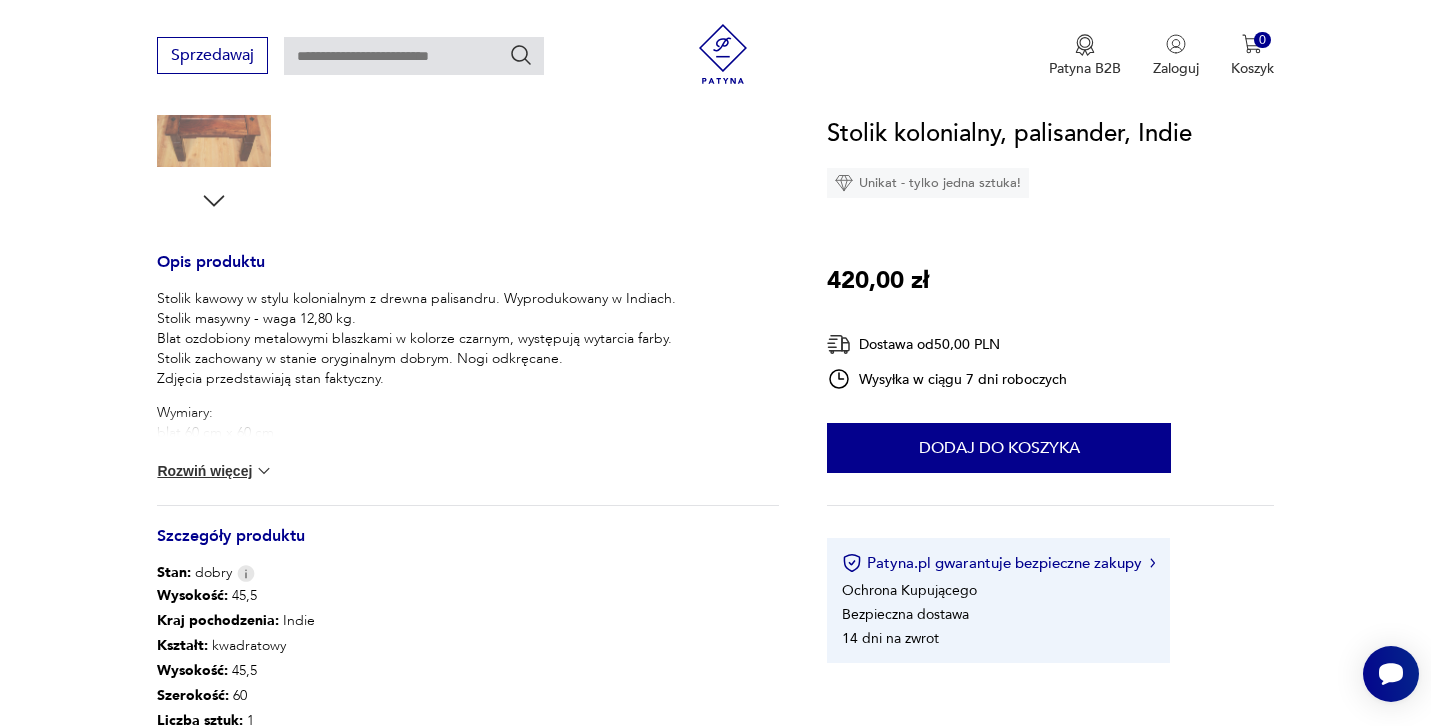 click on "Rozwiń więcej" at bounding box center (215, 471) 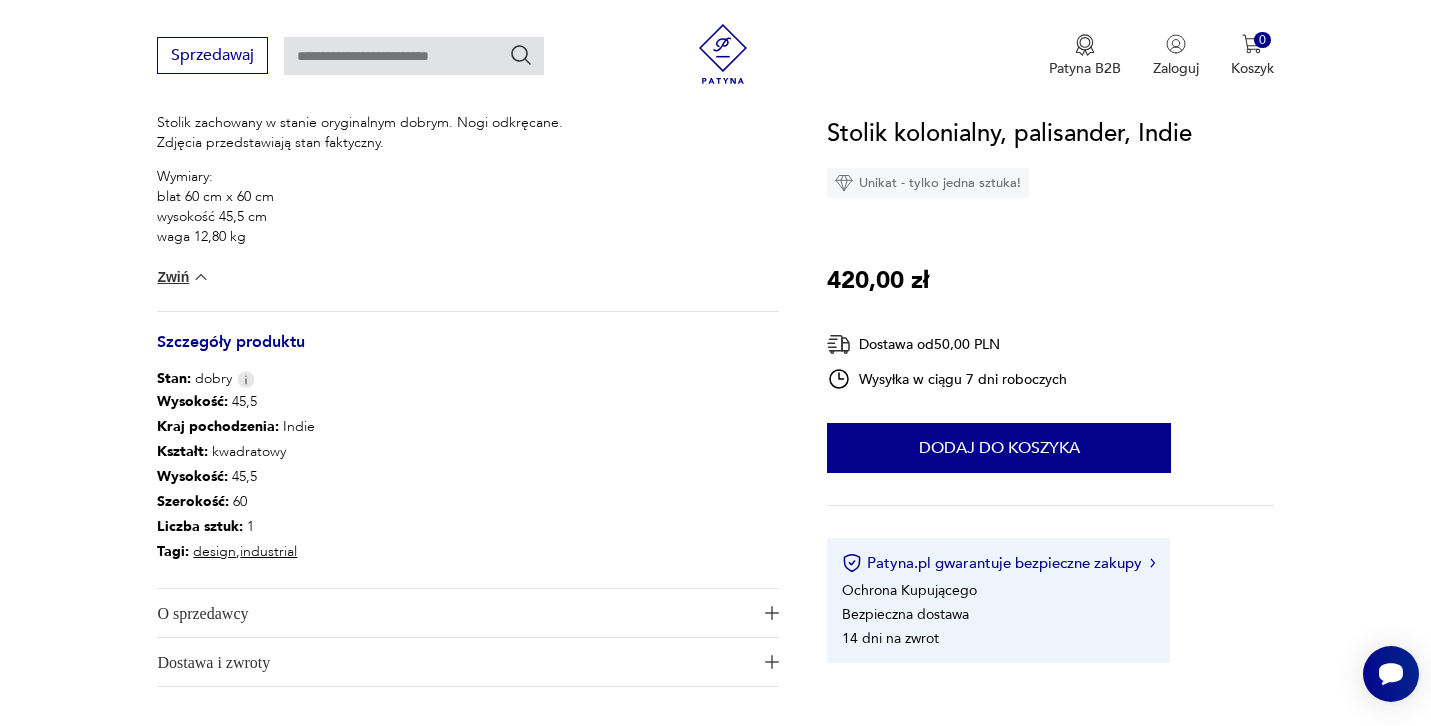 scroll, scrollTop: 932, scrollLeft: 0, axis: vertical 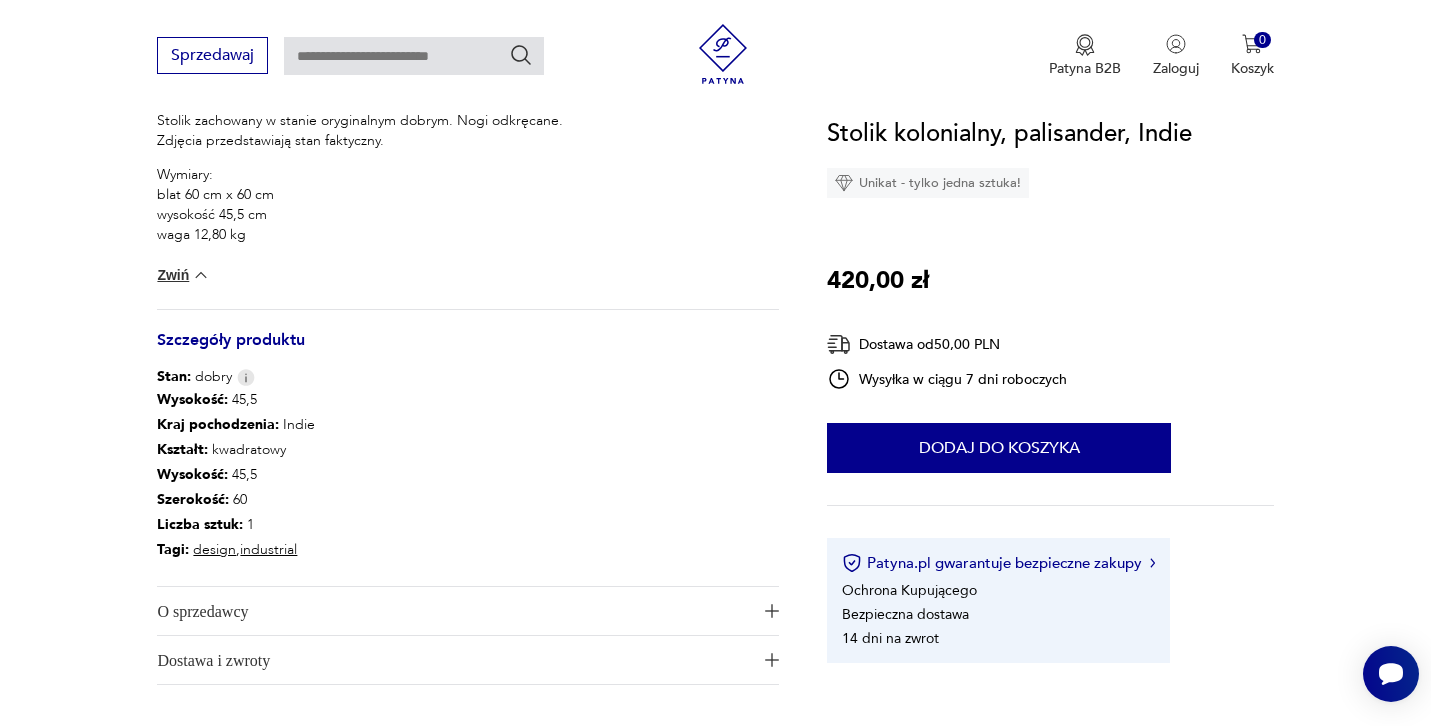 click on "O sprzedawcy" at bounding box center [454, 611] 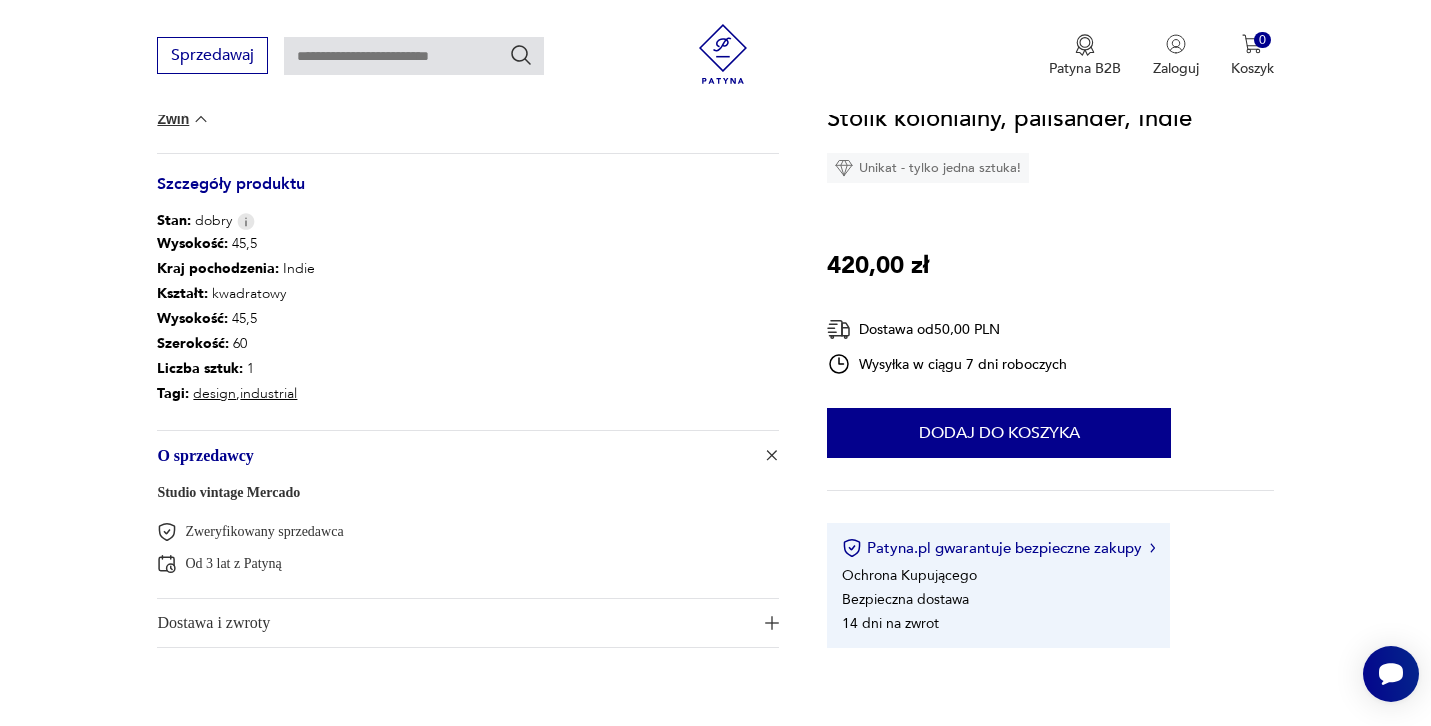 click on "Dostawa i zwroty" at bounding box center (454, 623) 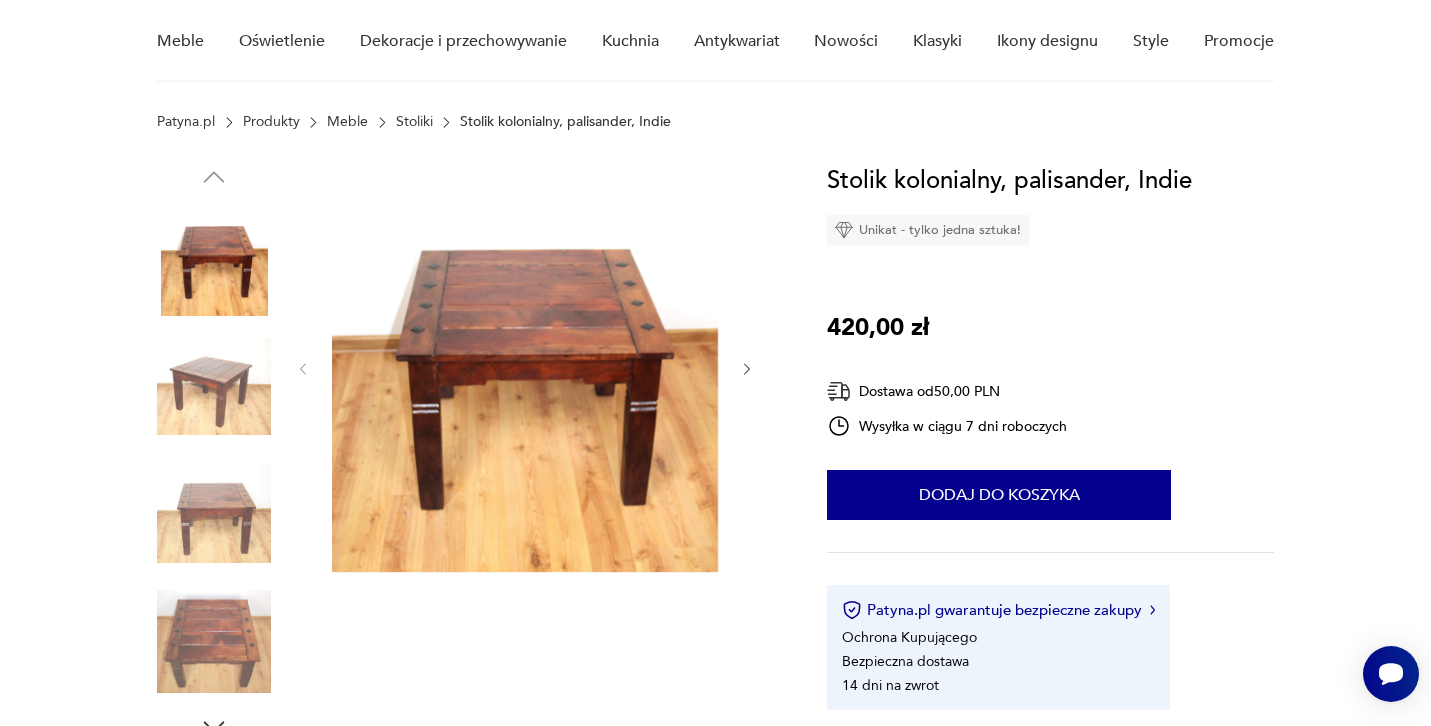 scroll, scrollTop: 166, scrollLeft: 0, axis: vertical 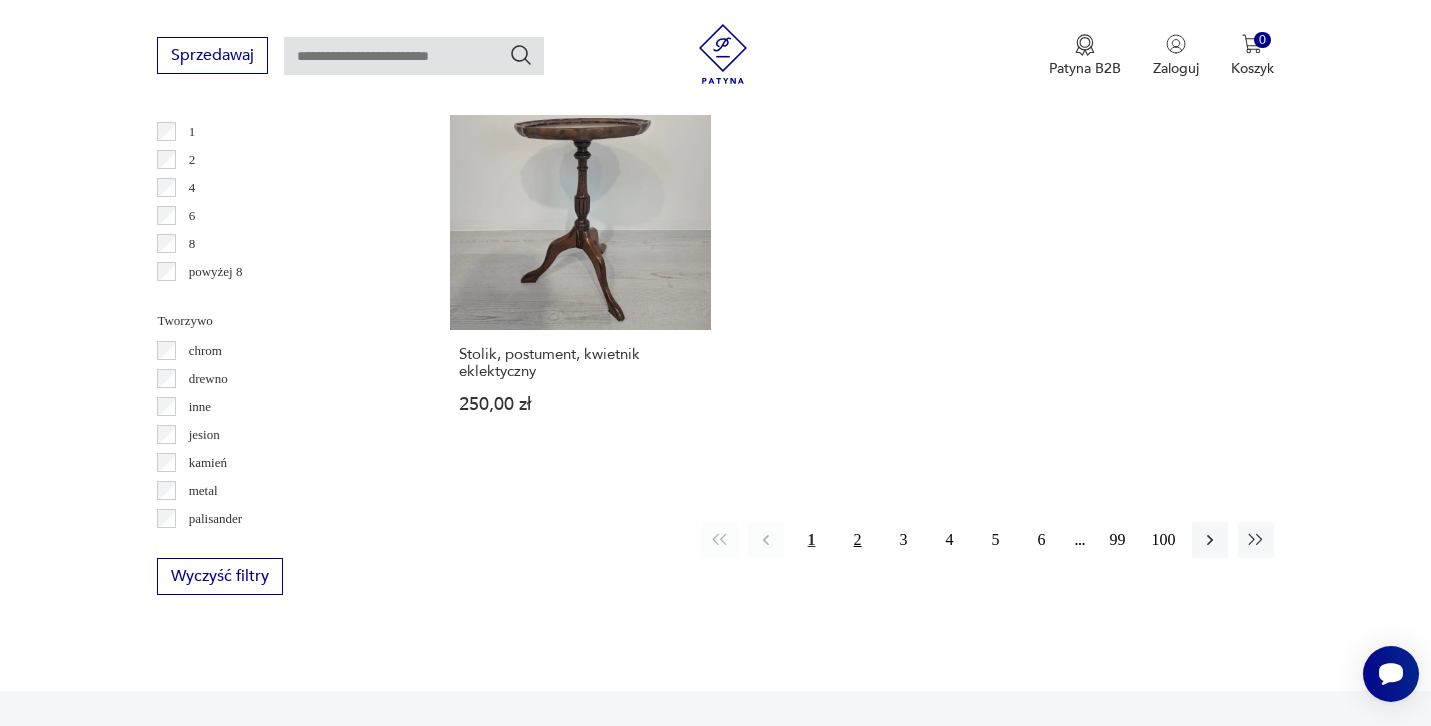 click on "2" at bounding box center (858, 540) 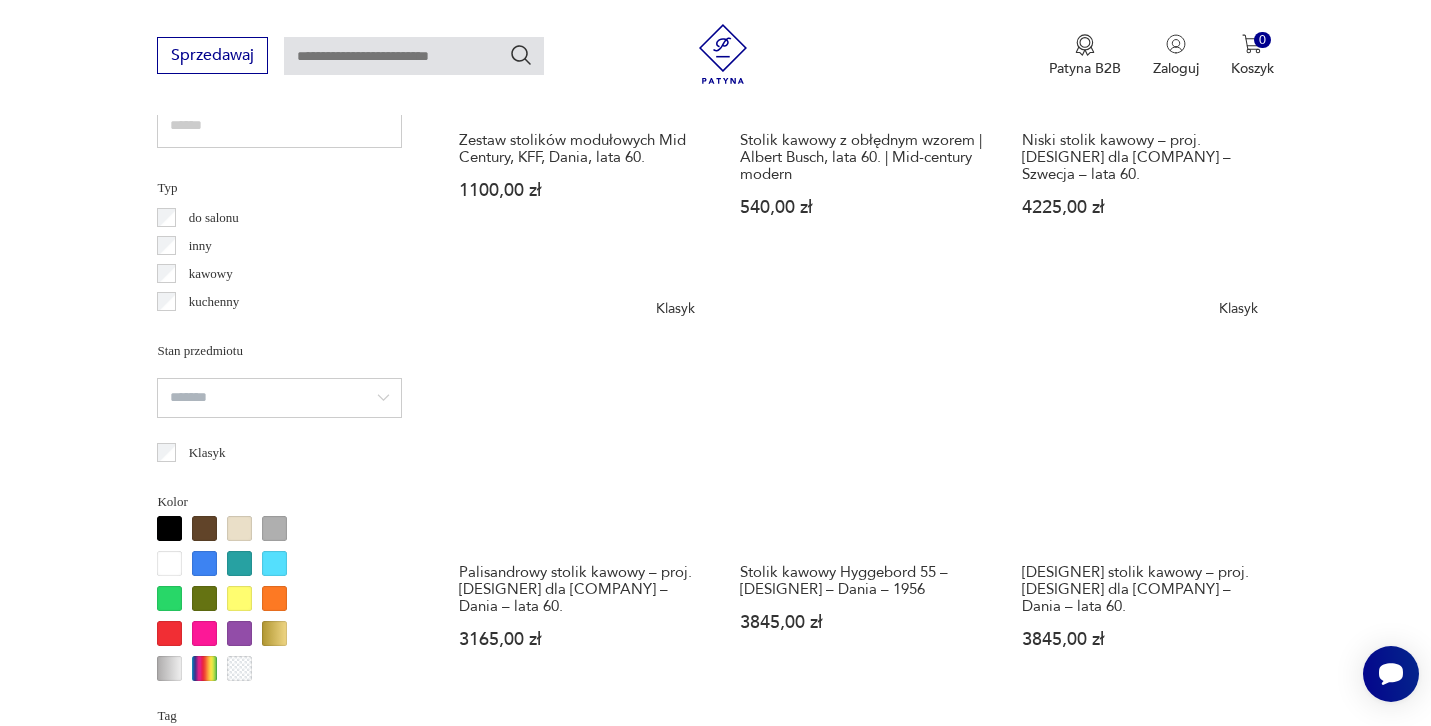 scroll, scrollTop: 1478, scrollLeft: 0, axis: vertical 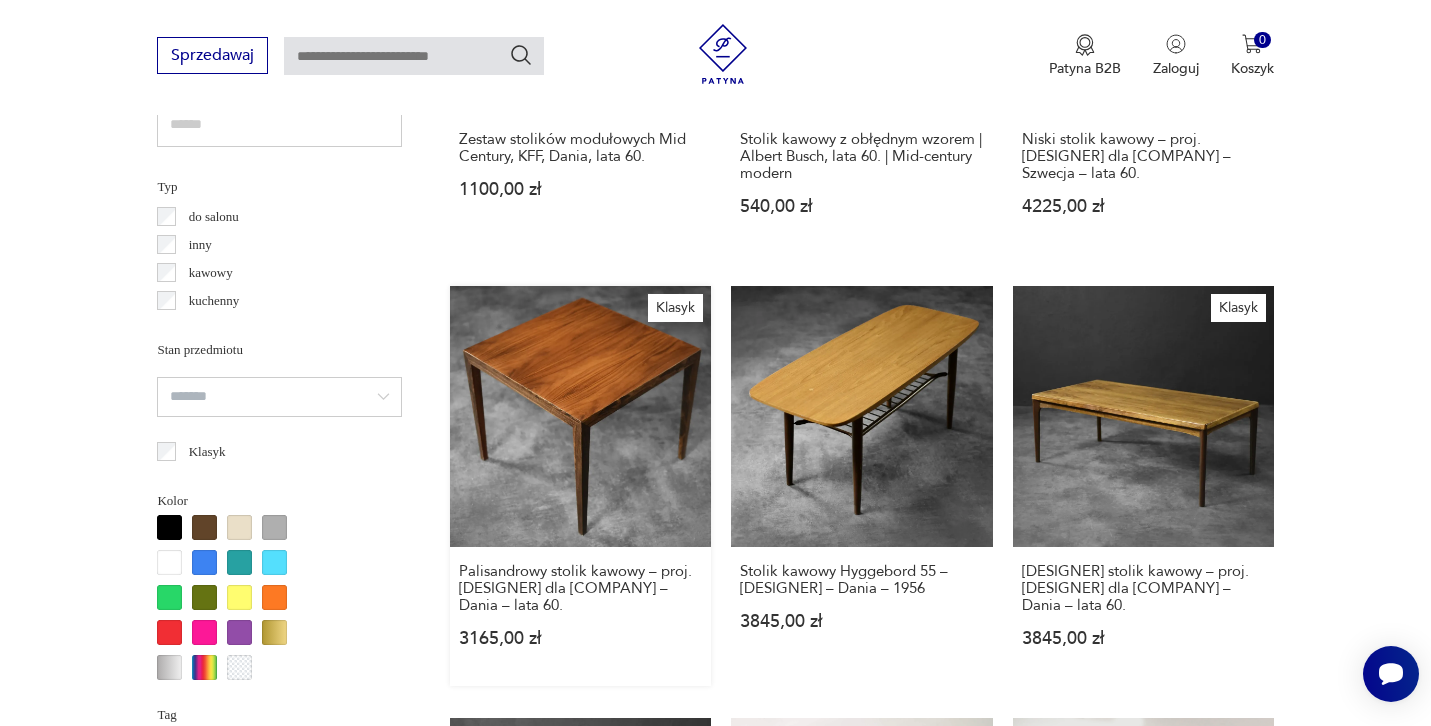 click on "Klasyk Palisandrowy stolik kawowy – proj. [DESIGNER] dla [COMPANY] – Dania – lata 60. 3165,00 zł" at bounding box center (580, 486) 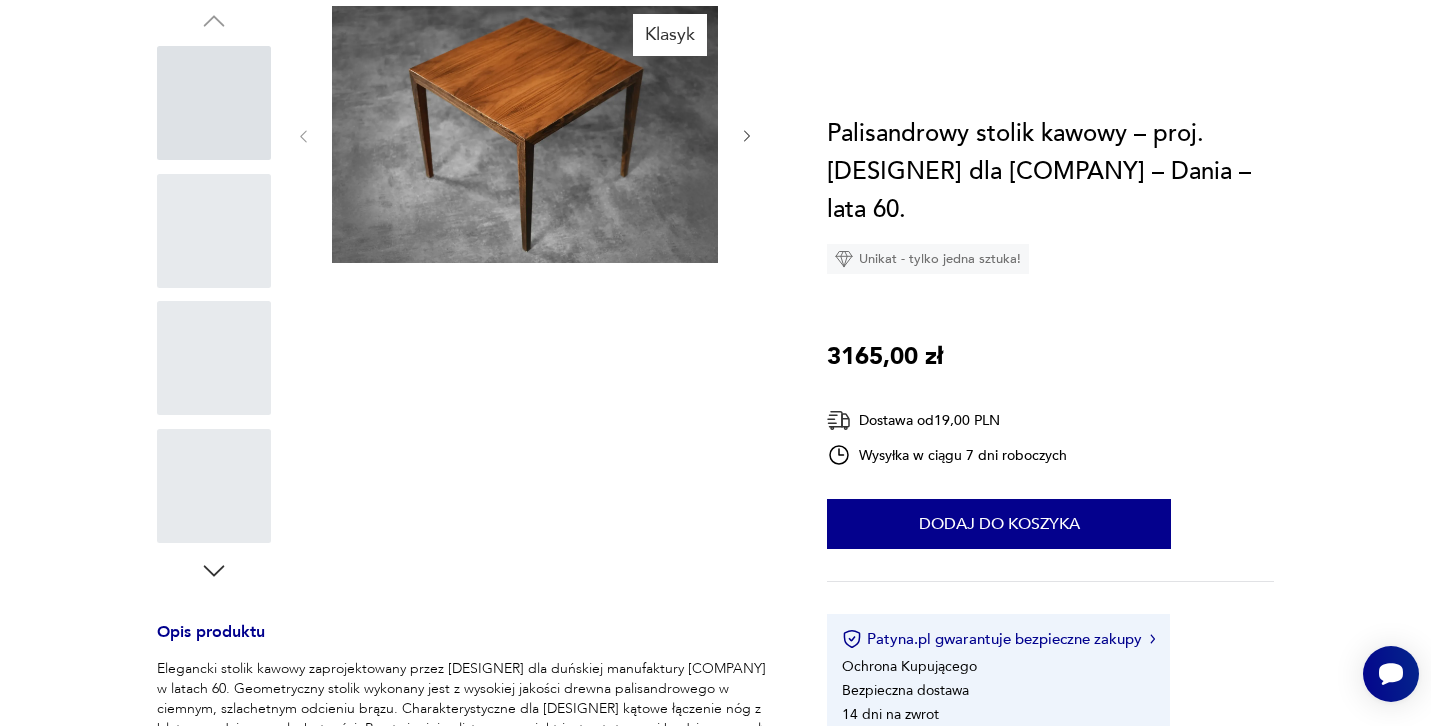 scroll, scrollTop: 0, scrollLeft: 0, axis: both 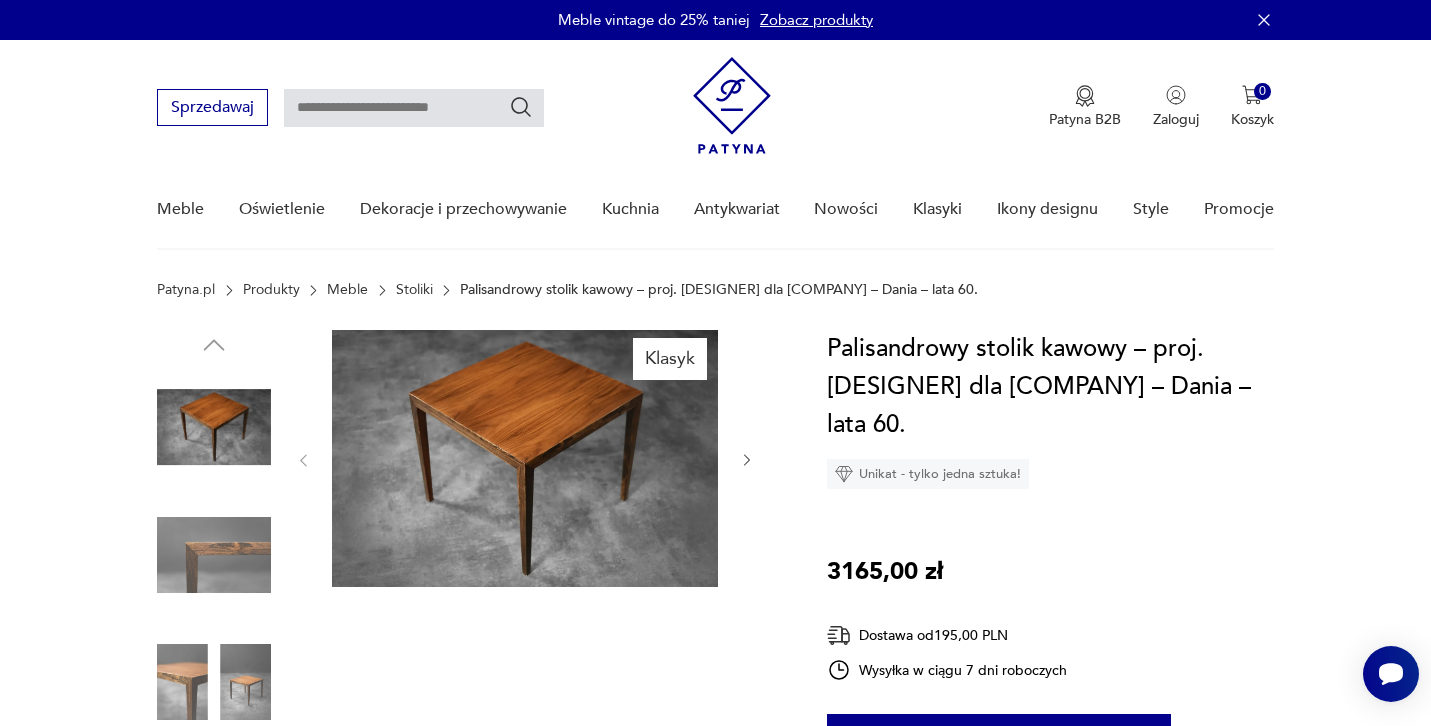 click at bounding box center (525, 458) 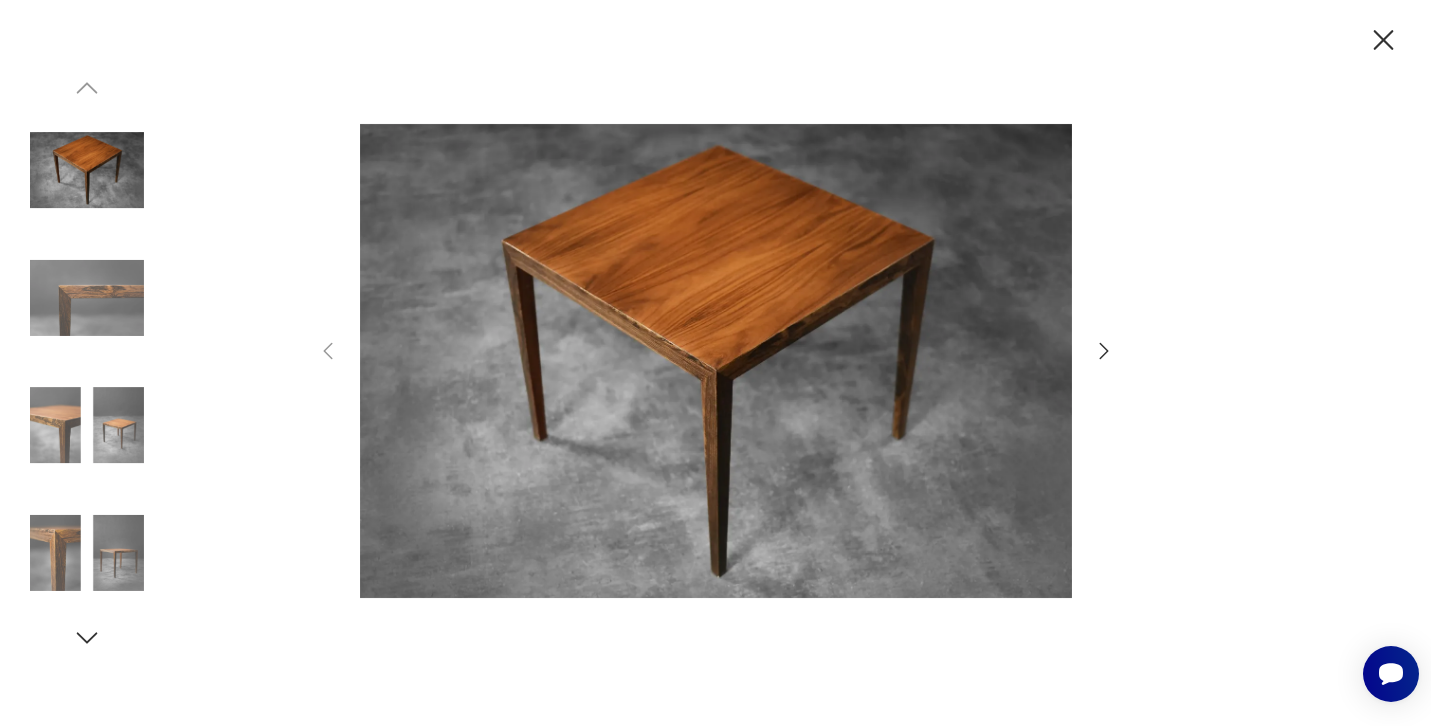 click 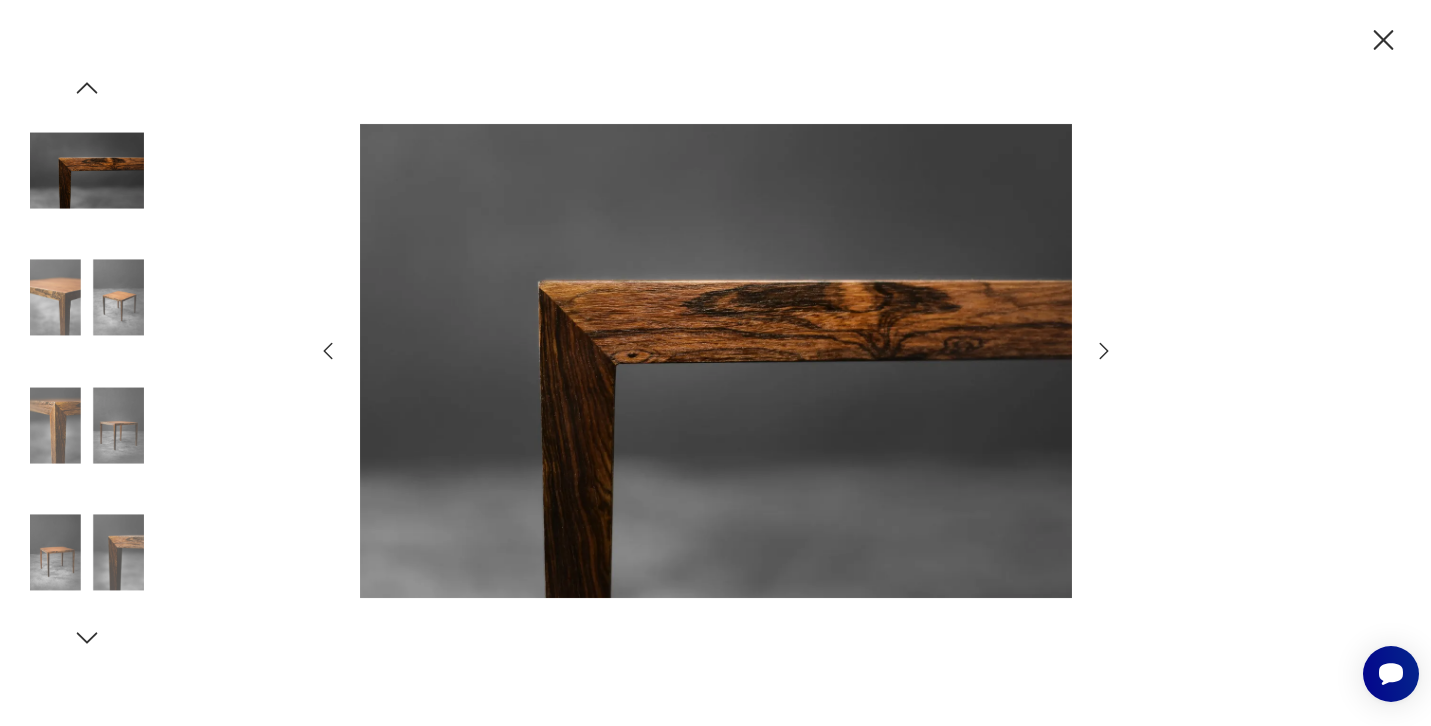 click 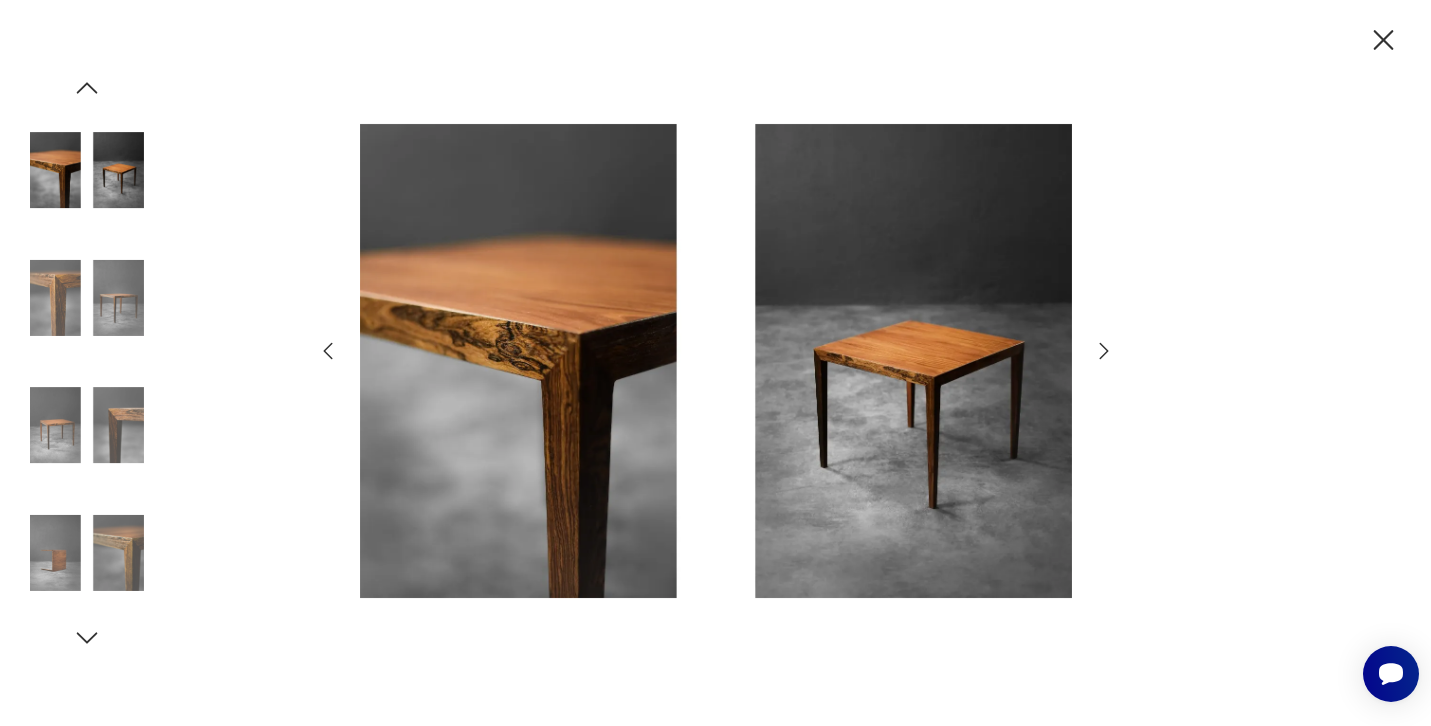 click 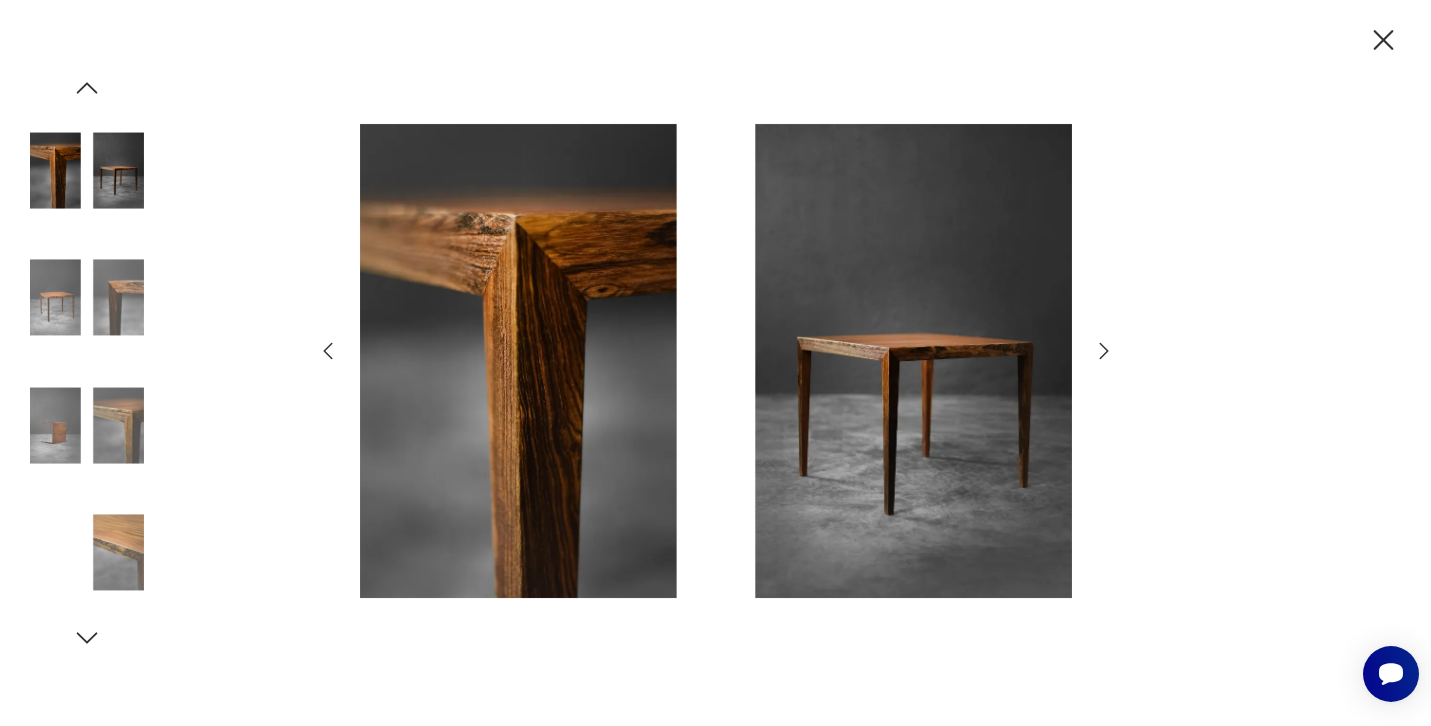 click 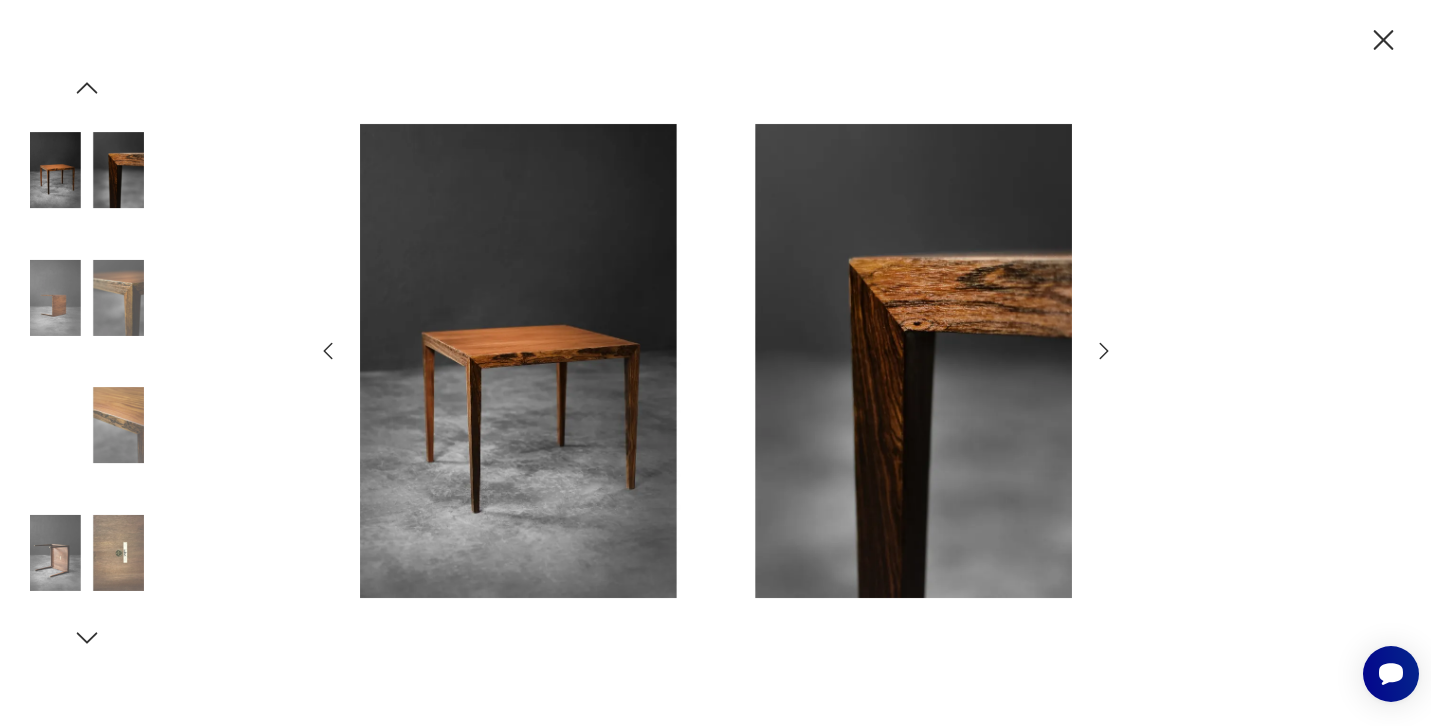 click 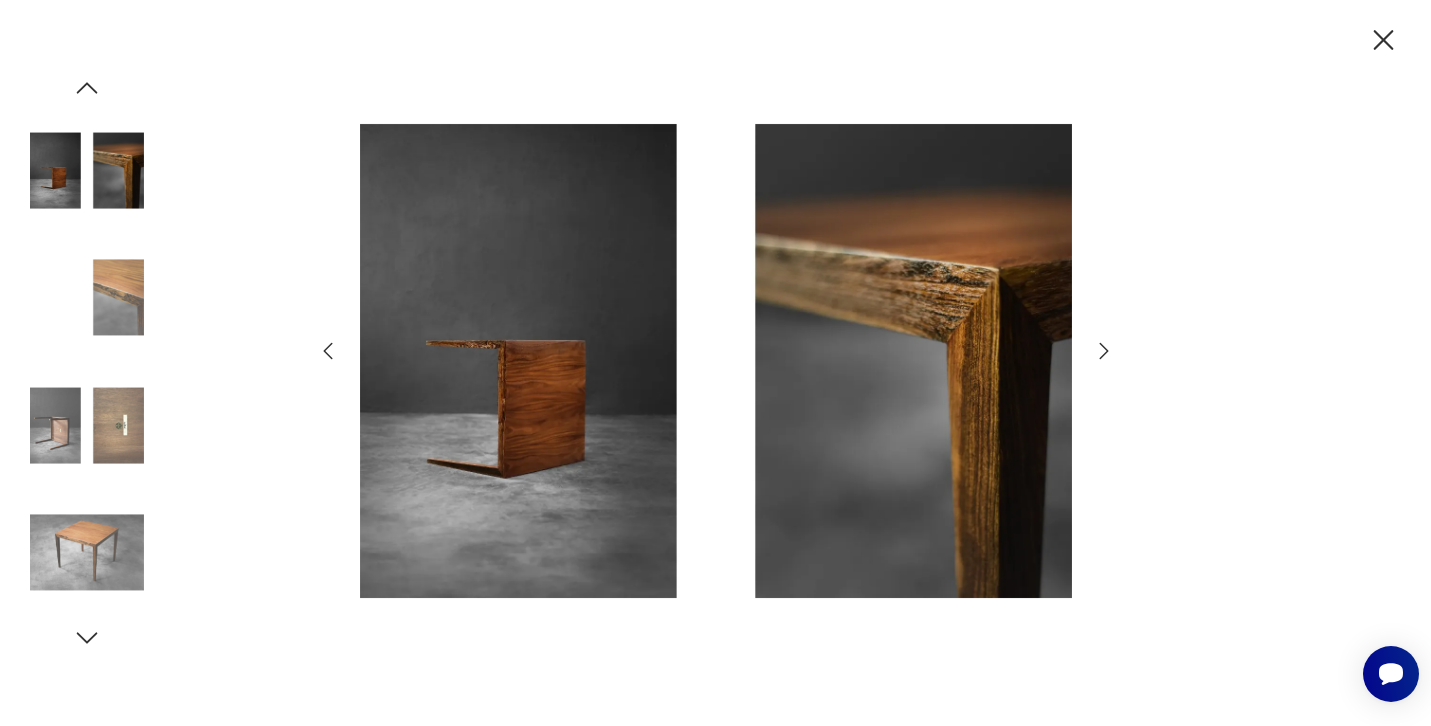 click 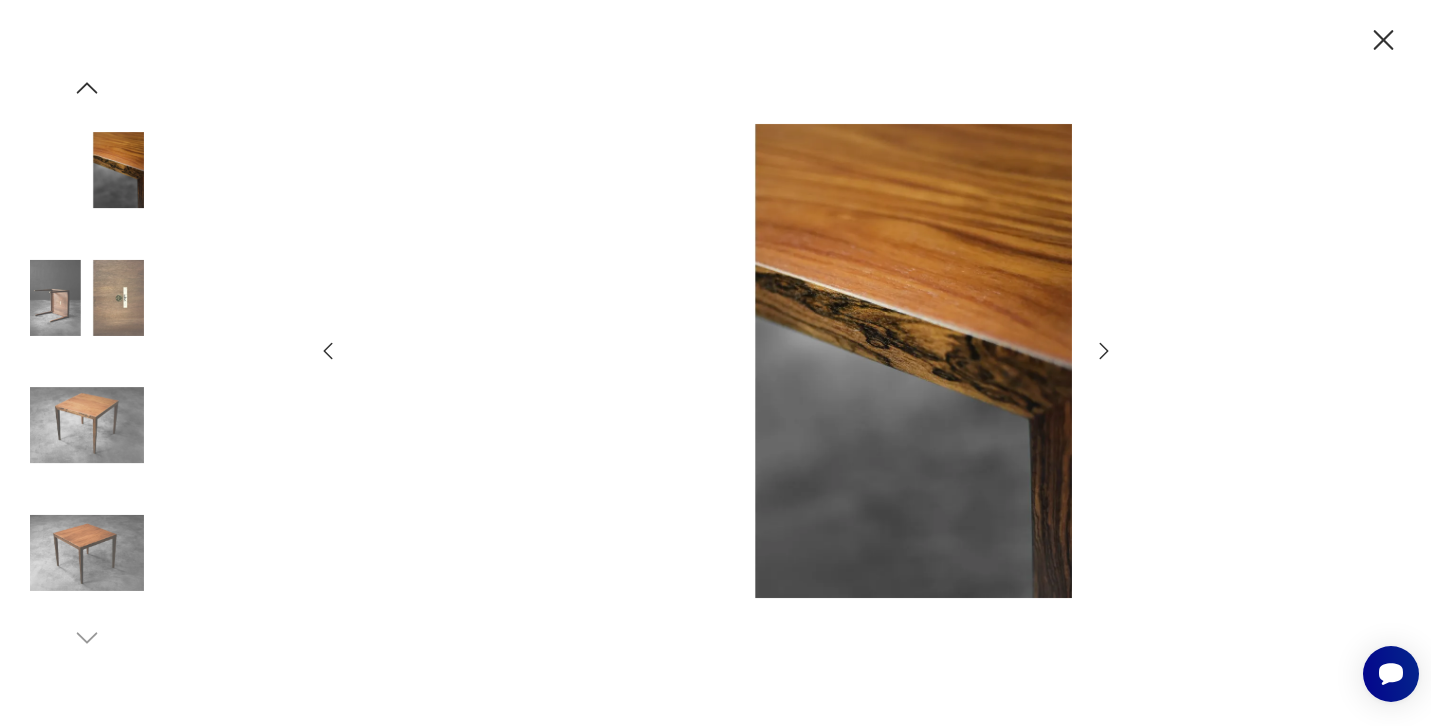 click 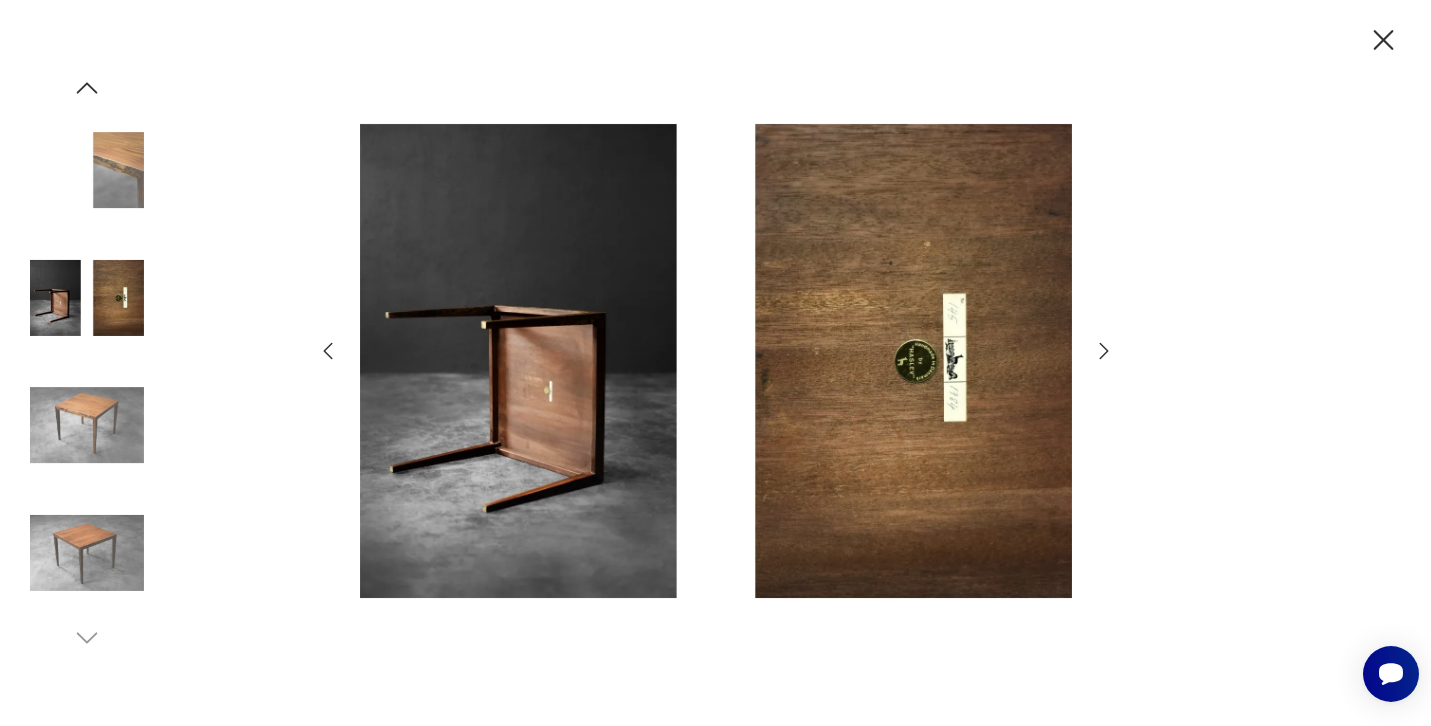 click at bounding box center [716, 361] 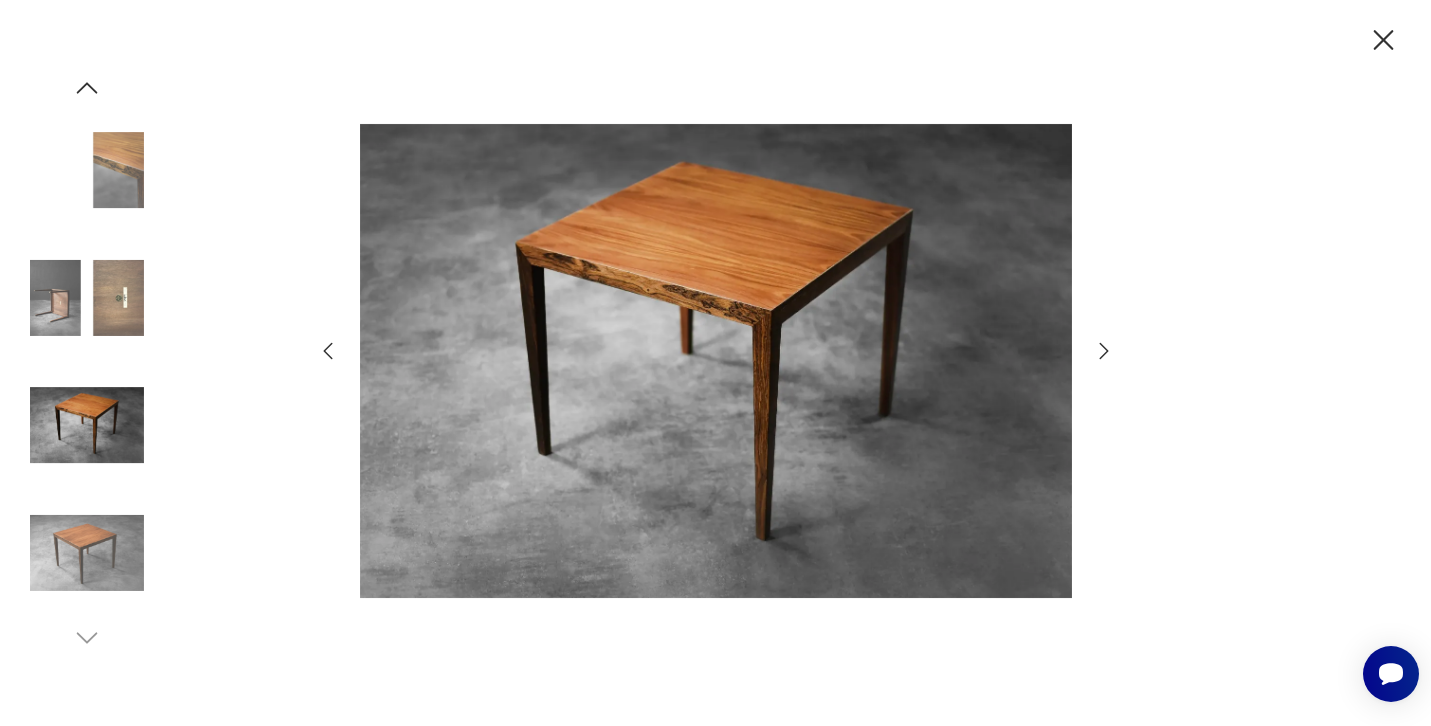 click 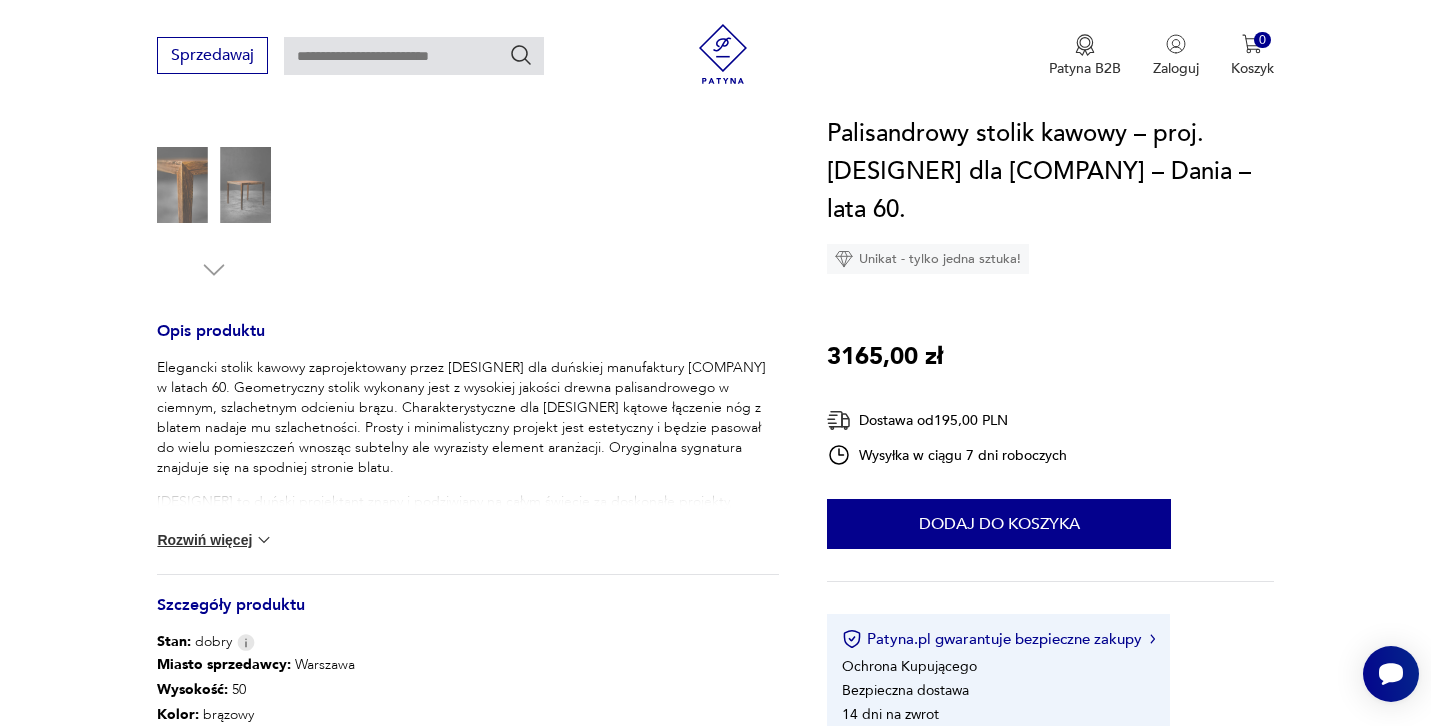 scroll, scrollTop: 627, scrollLeft: 0, axis: vertical 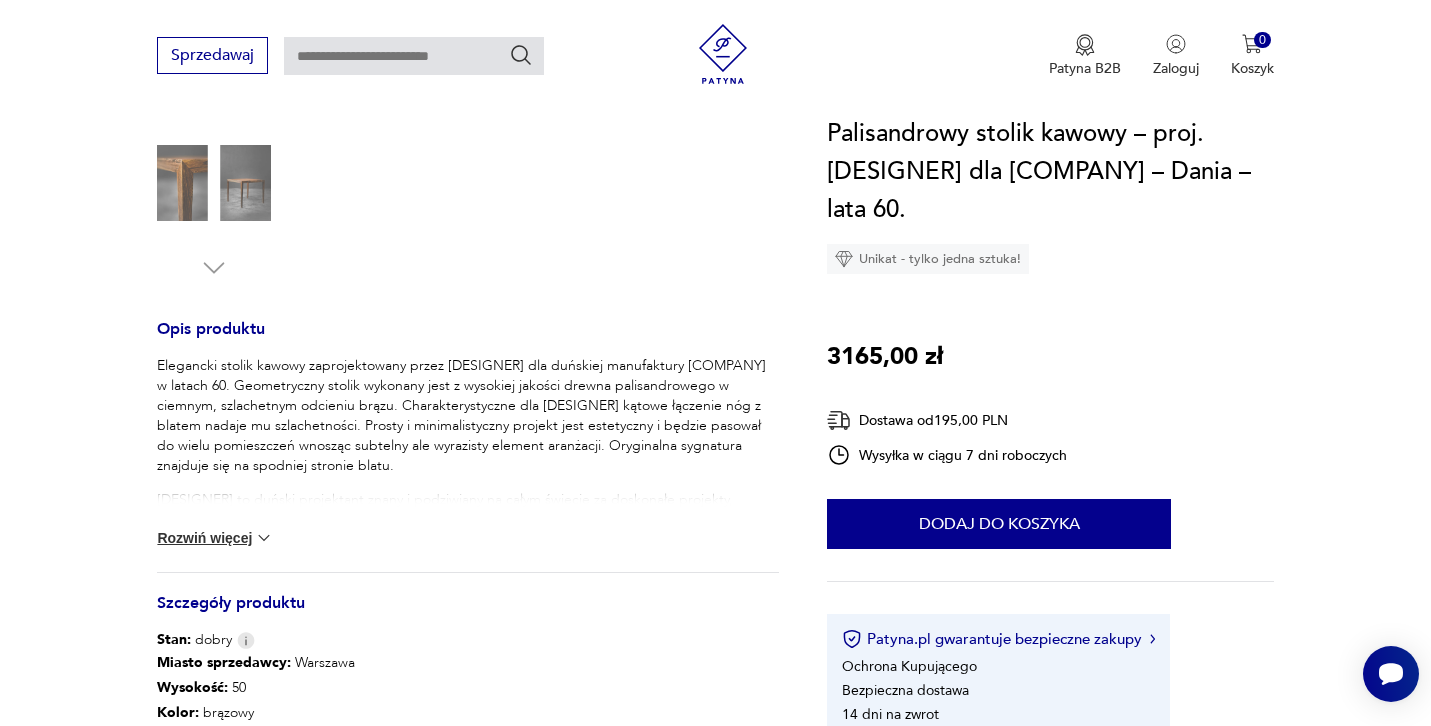 click on "Rozwiń więcej" at bounding box center [215, 538] 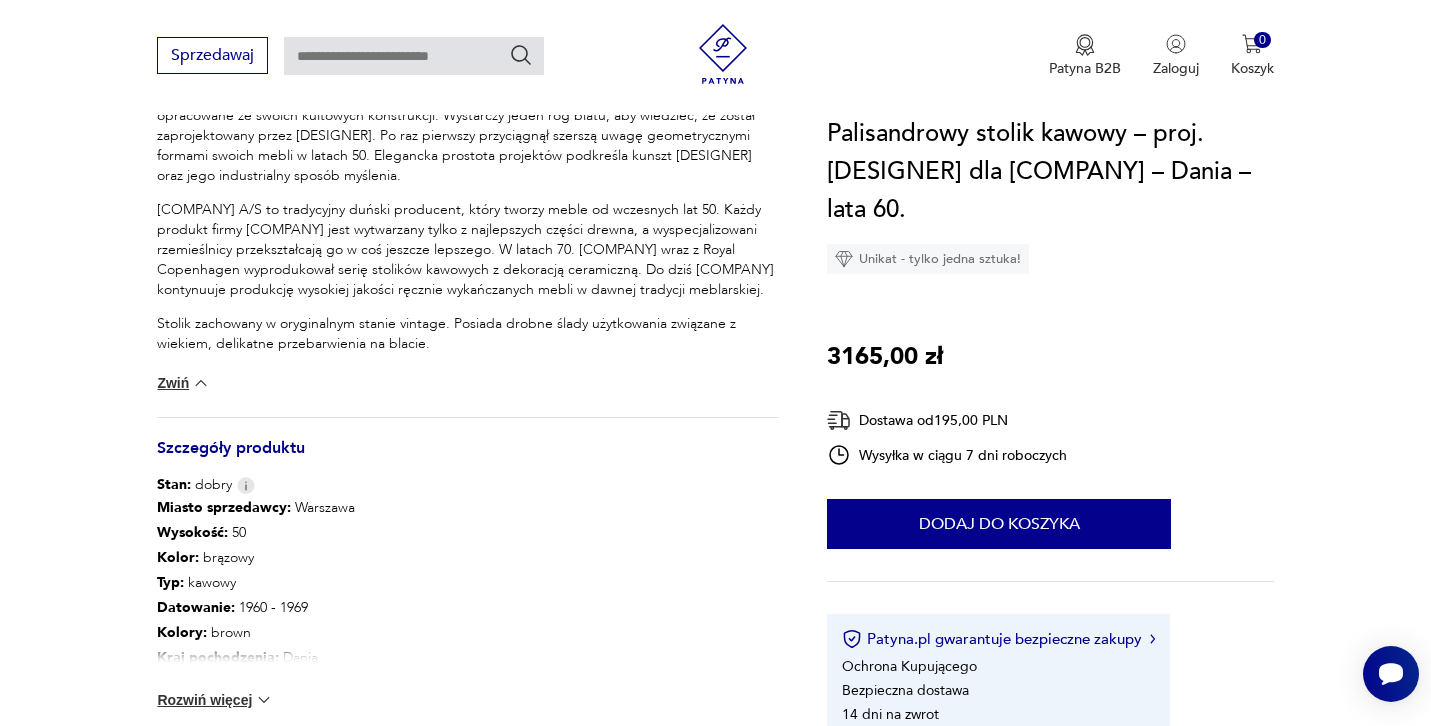 scroll, scrollTop: 1034, scrollLeft: 0, axis: vertical 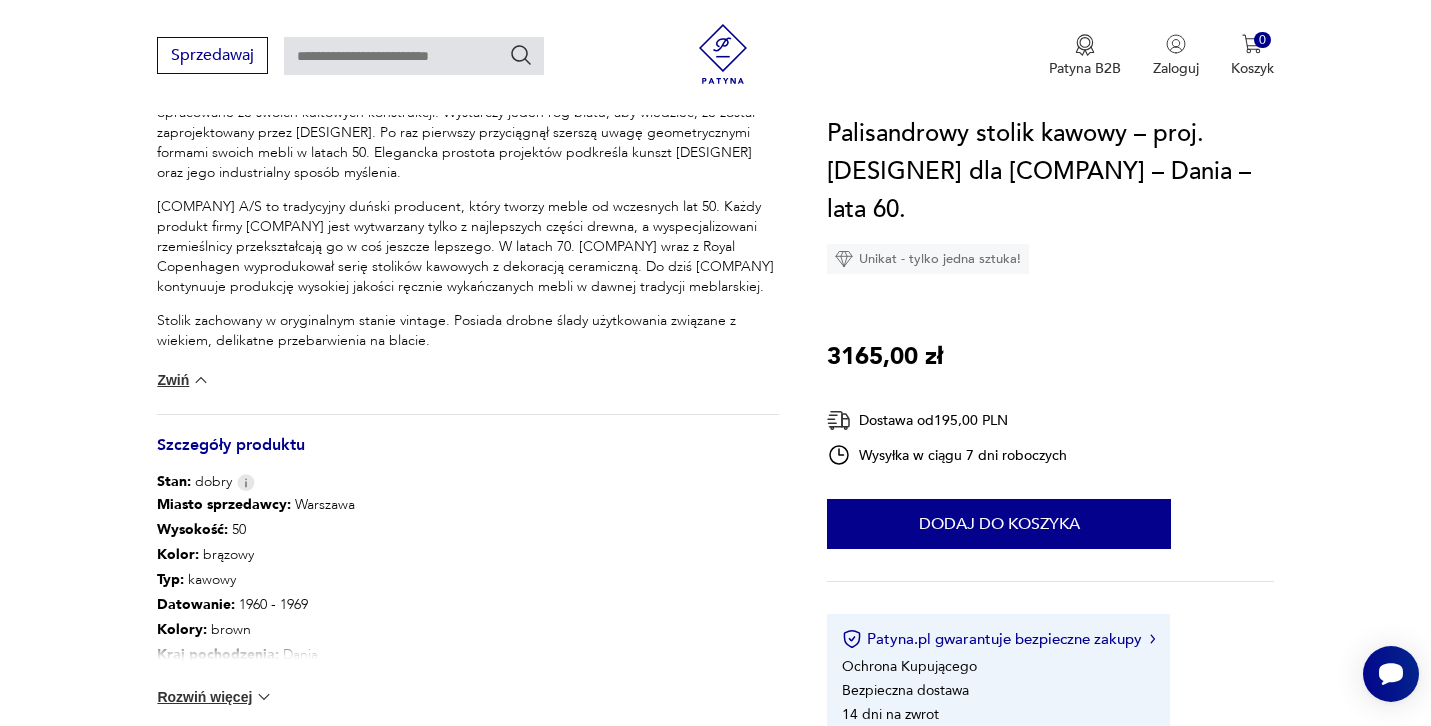 click on "Rozwiń więcej" at bounding box center [215, 697] 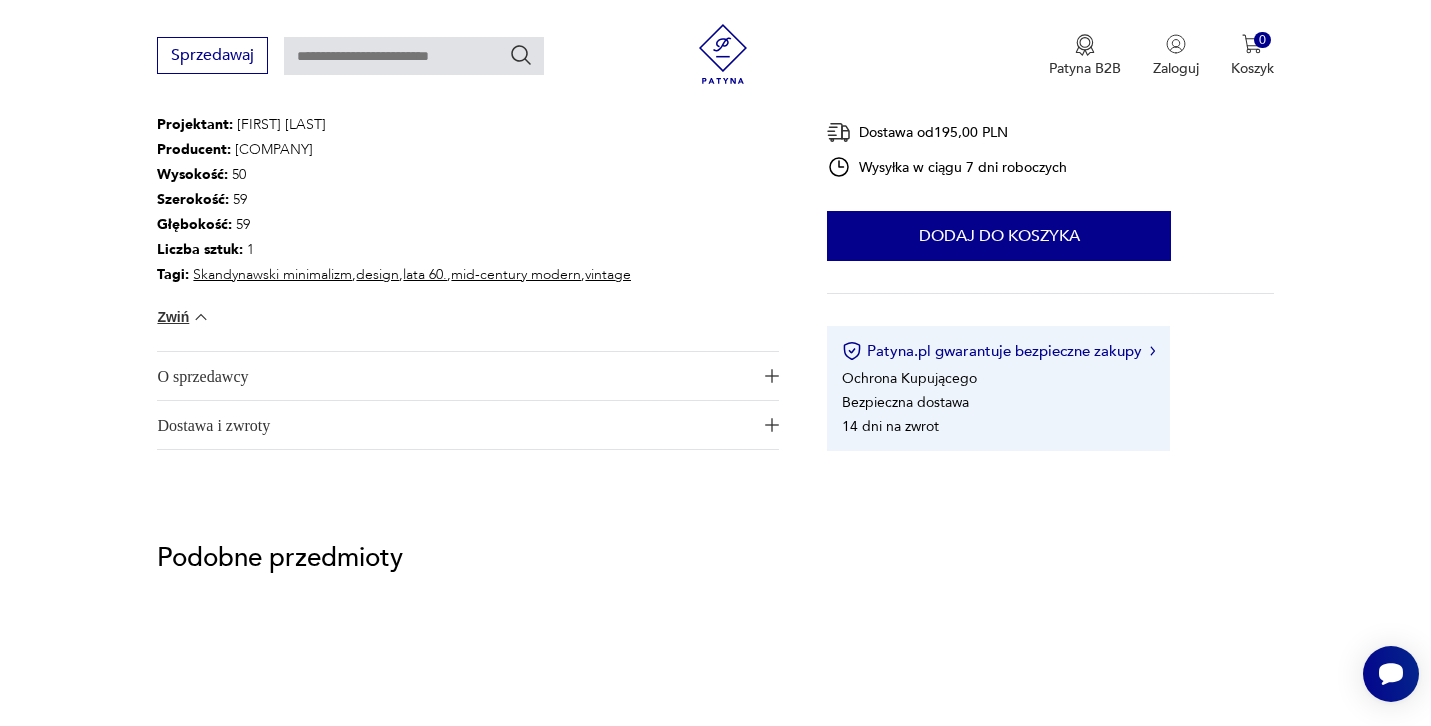 scroll, scrollTop: 1637, scrollLeft: 0, axis: vertical 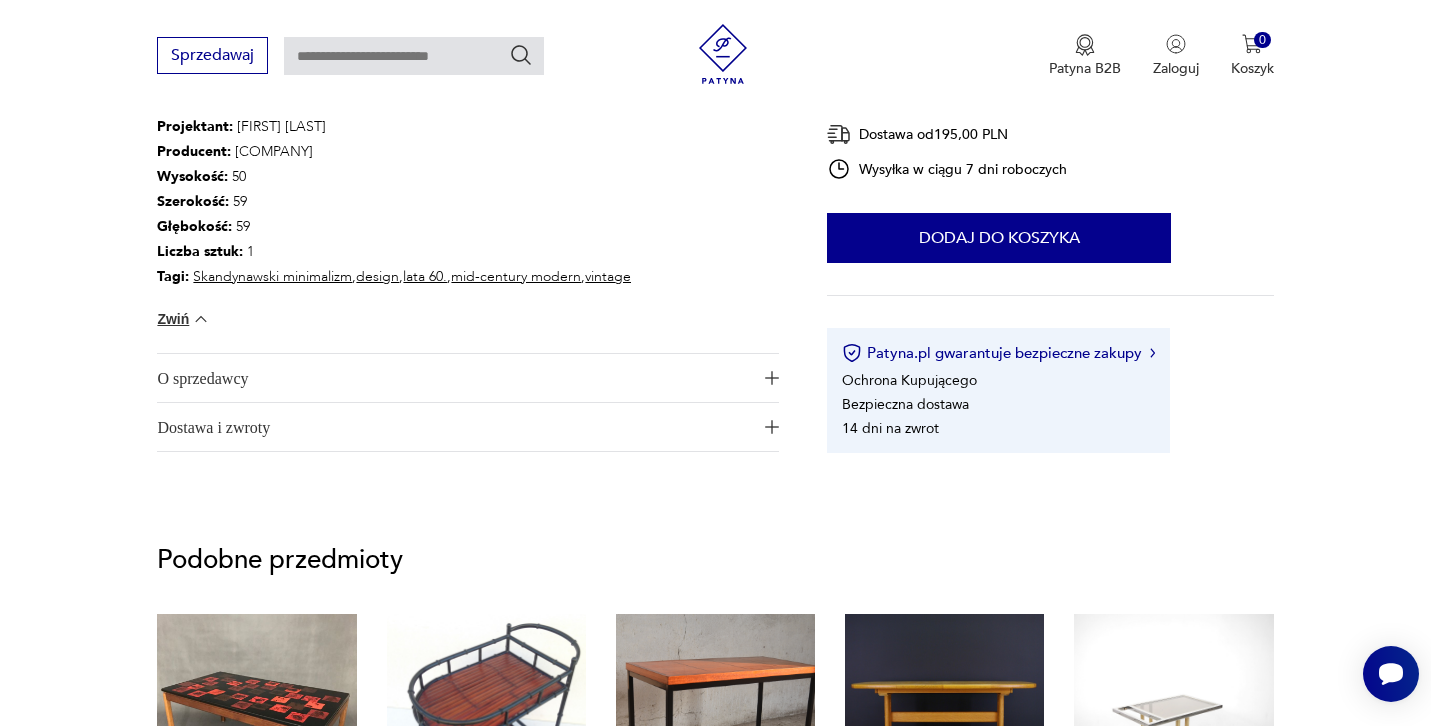 click on "O sprzedawcy" at bounding box center [454, 378] 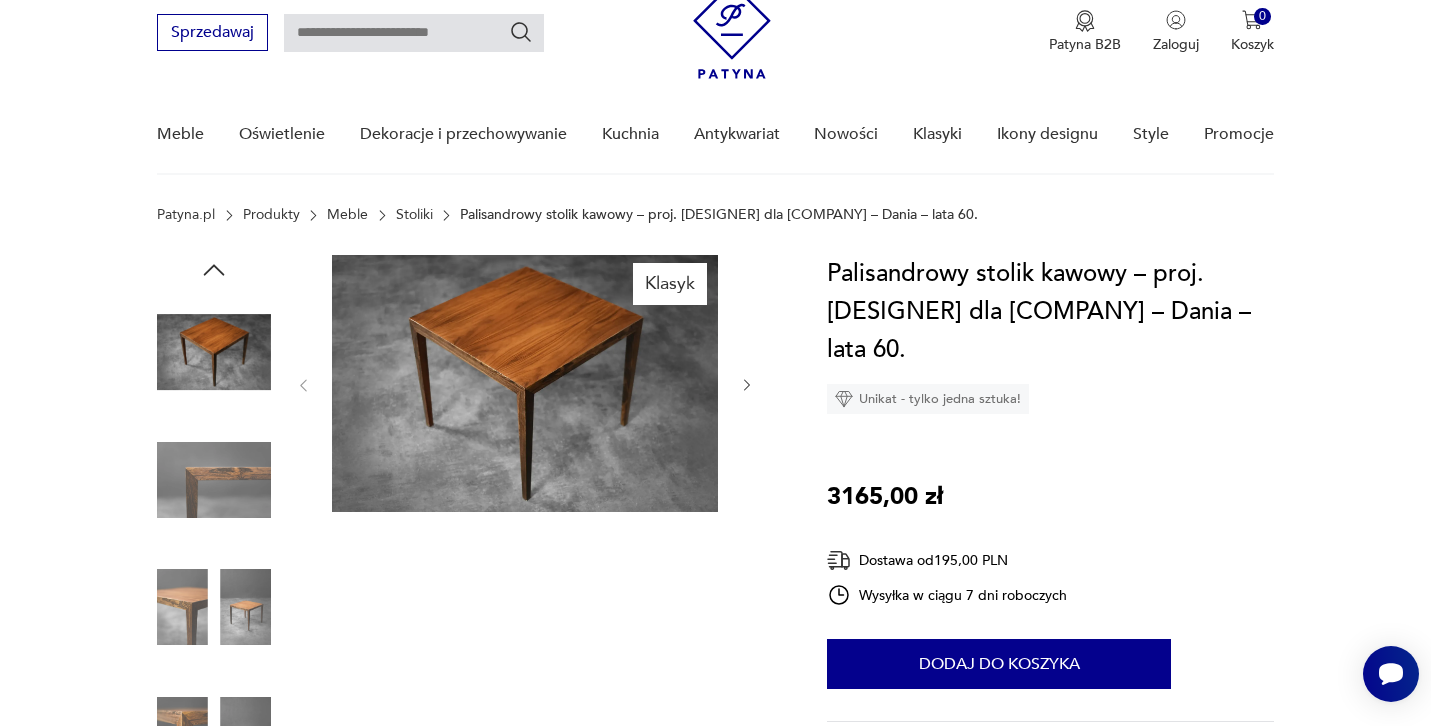 scroll, scrollTop: 49, scrollLeft: 0, axis: vertical 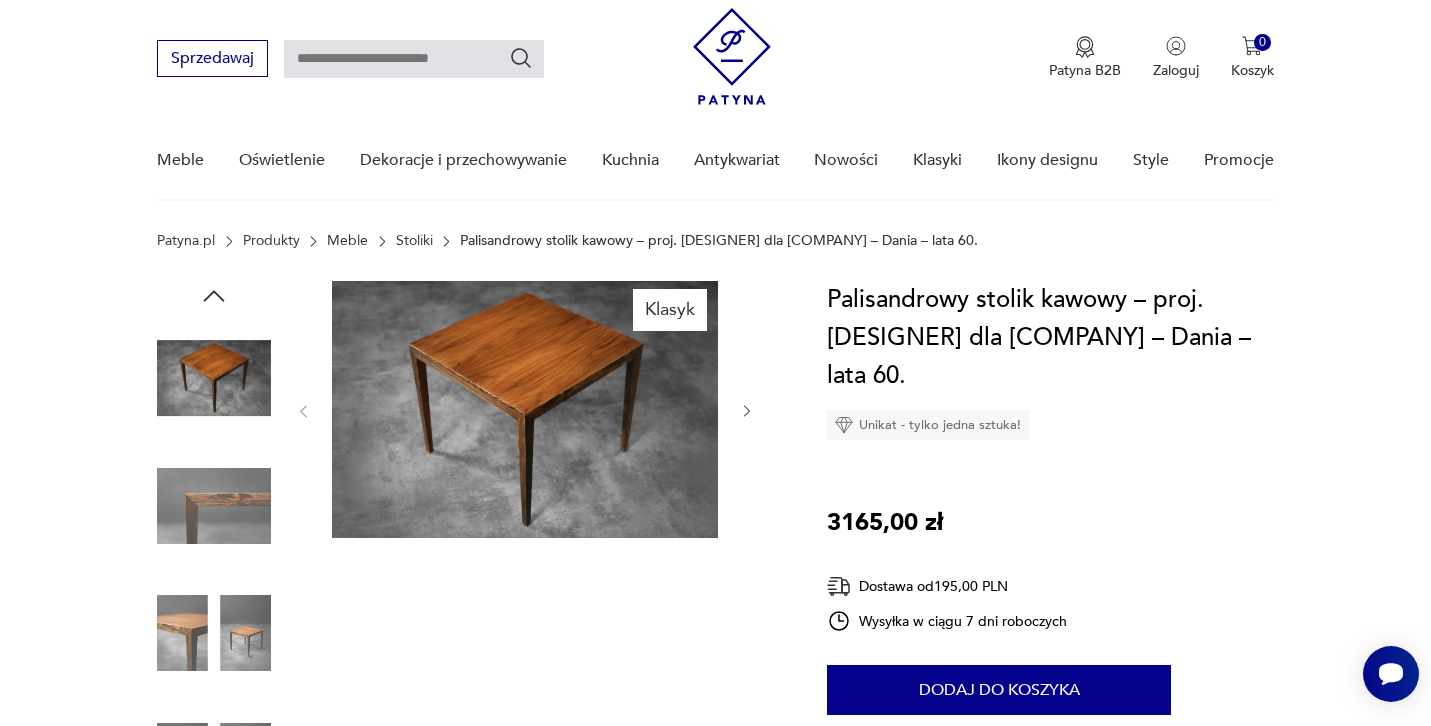 click at bounding box center (214, 378) 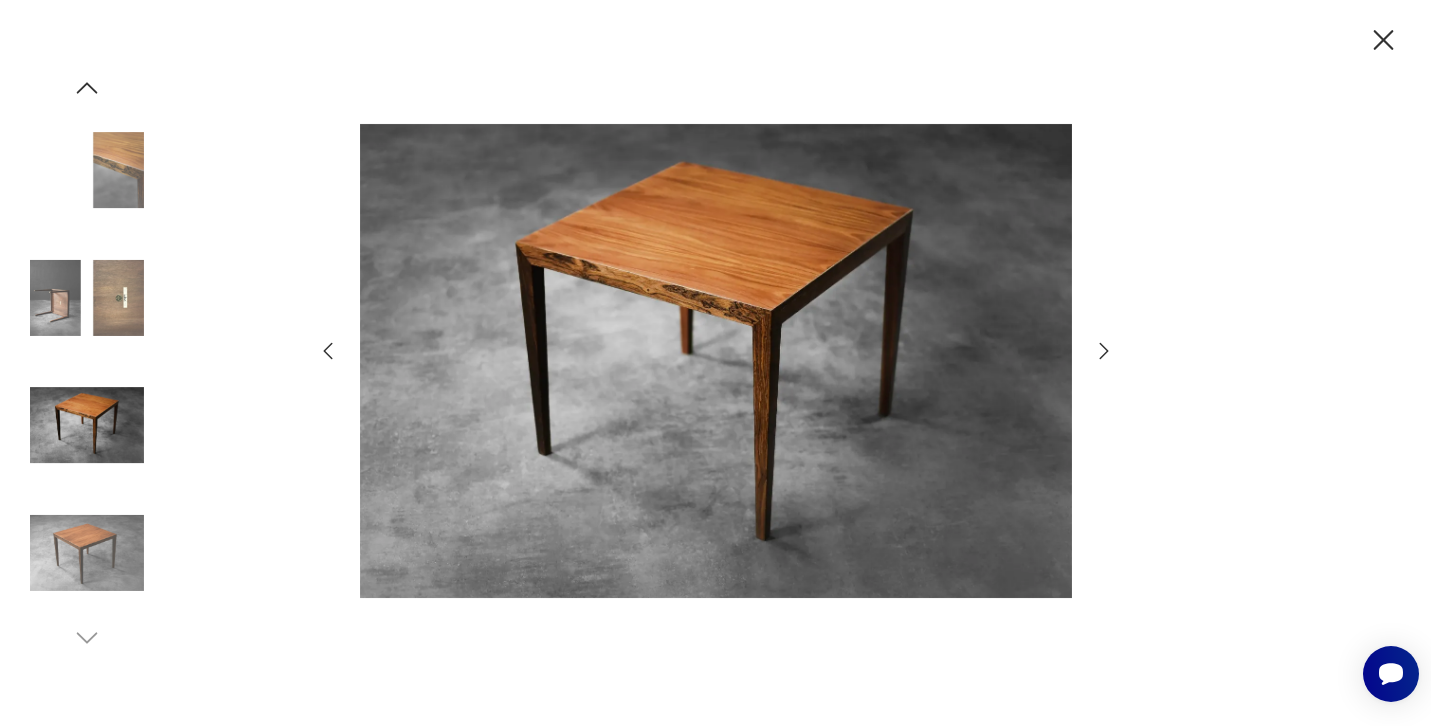 click 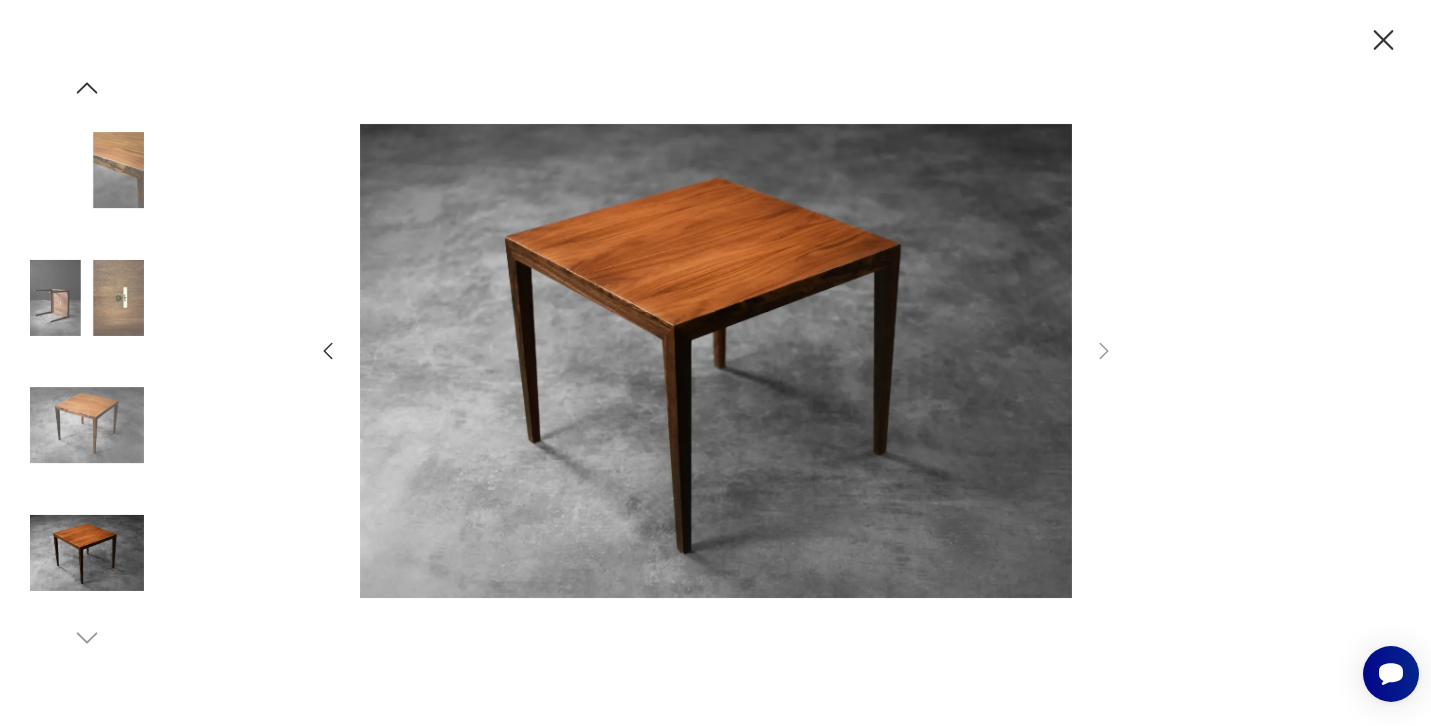 click at bounding box center (87, 170) 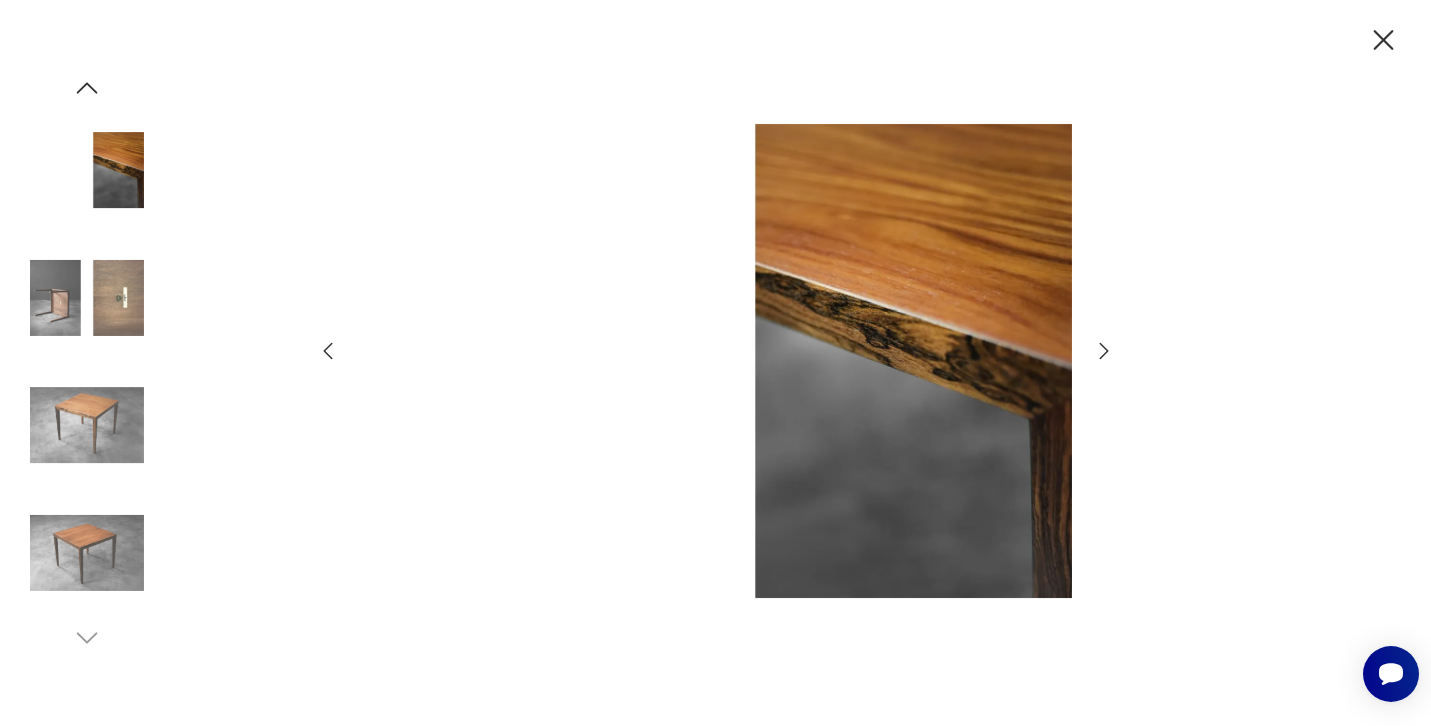 click at bounding box center [87, 298] 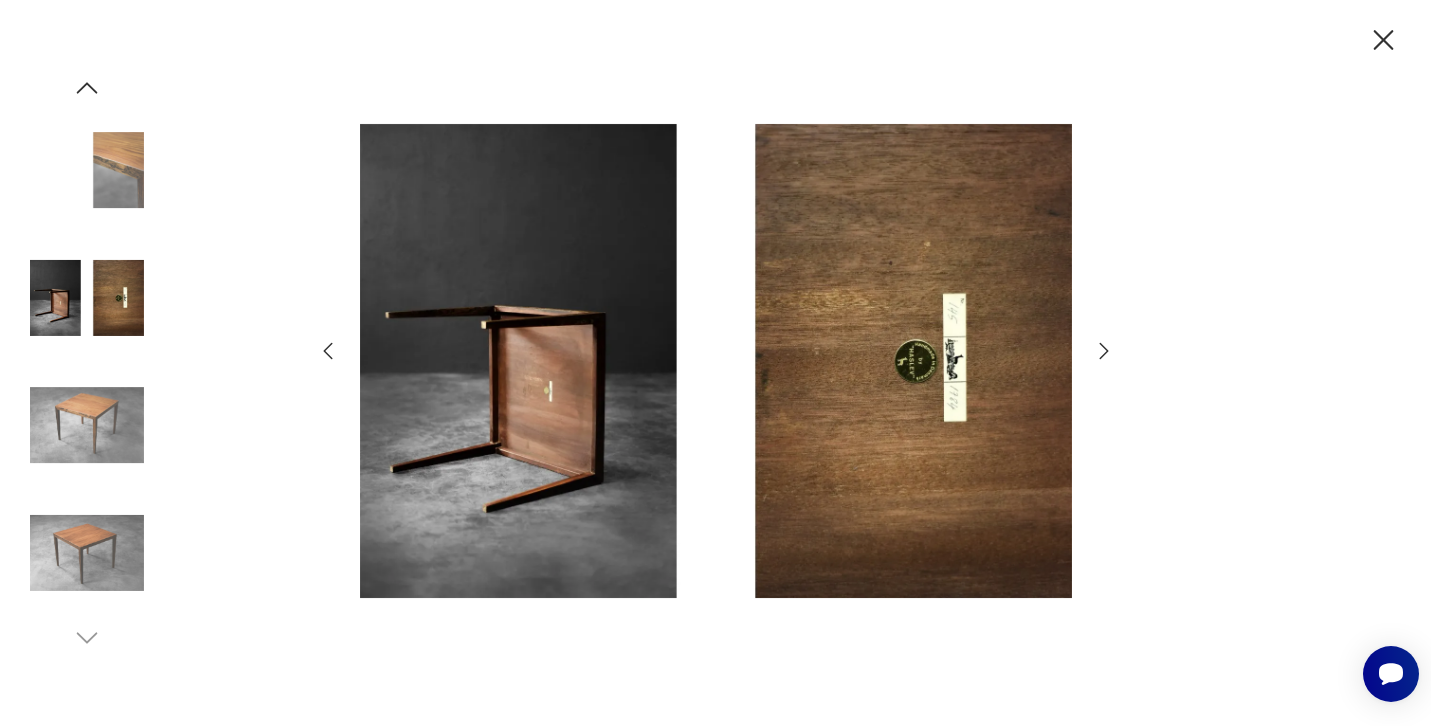 click at bounding box center (716, 361) 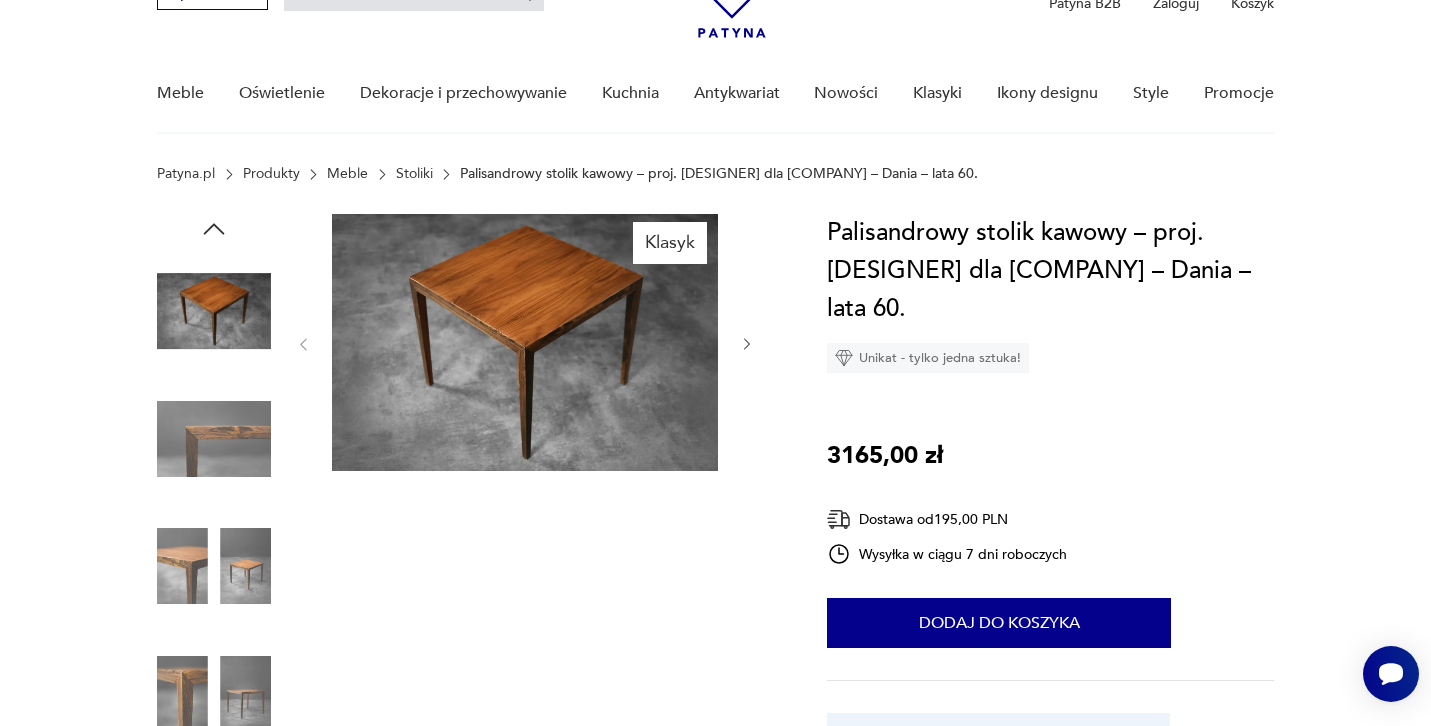 scroll, scrollTop: 128, scrollLeft: 0, axis: vertical 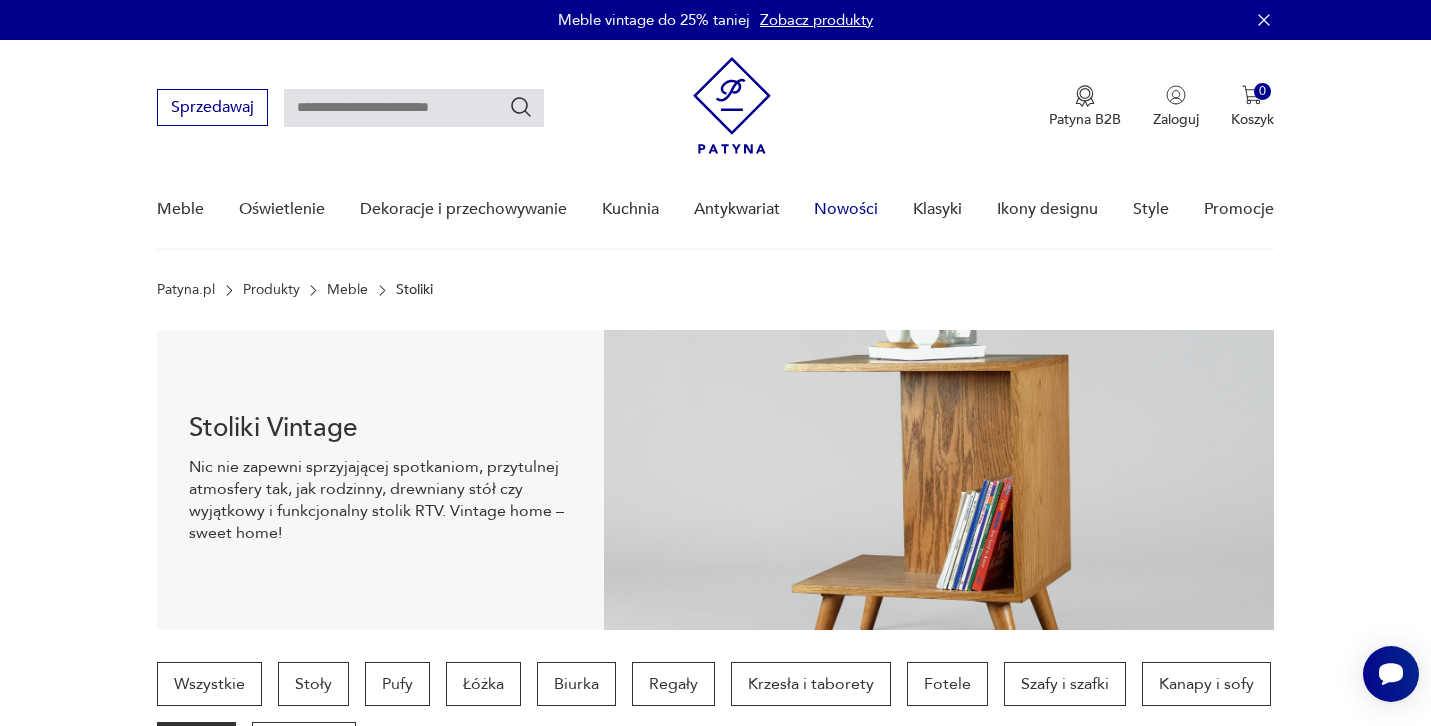click on "Nowości" at bounding box center [846, 209] 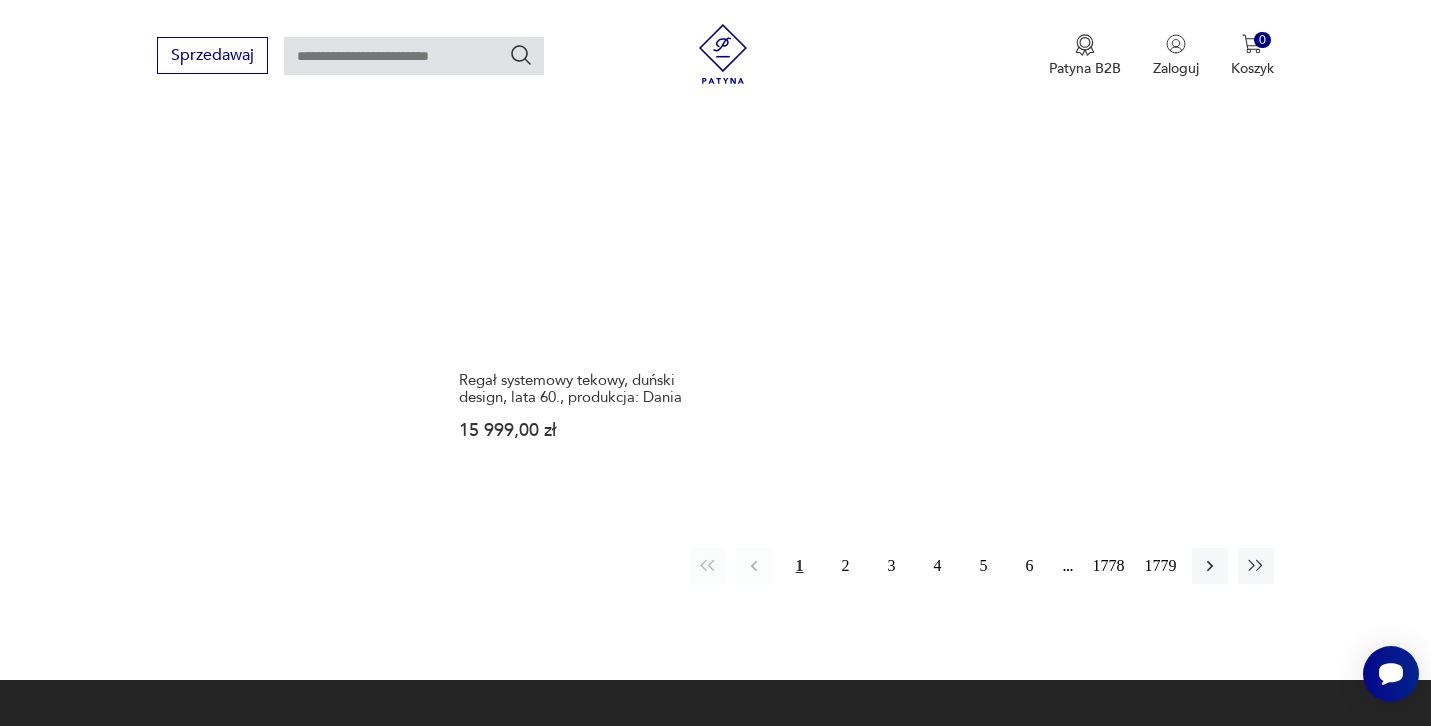 scroll, scrollTop: 2703, scrollLeft: 0, axis: vertical 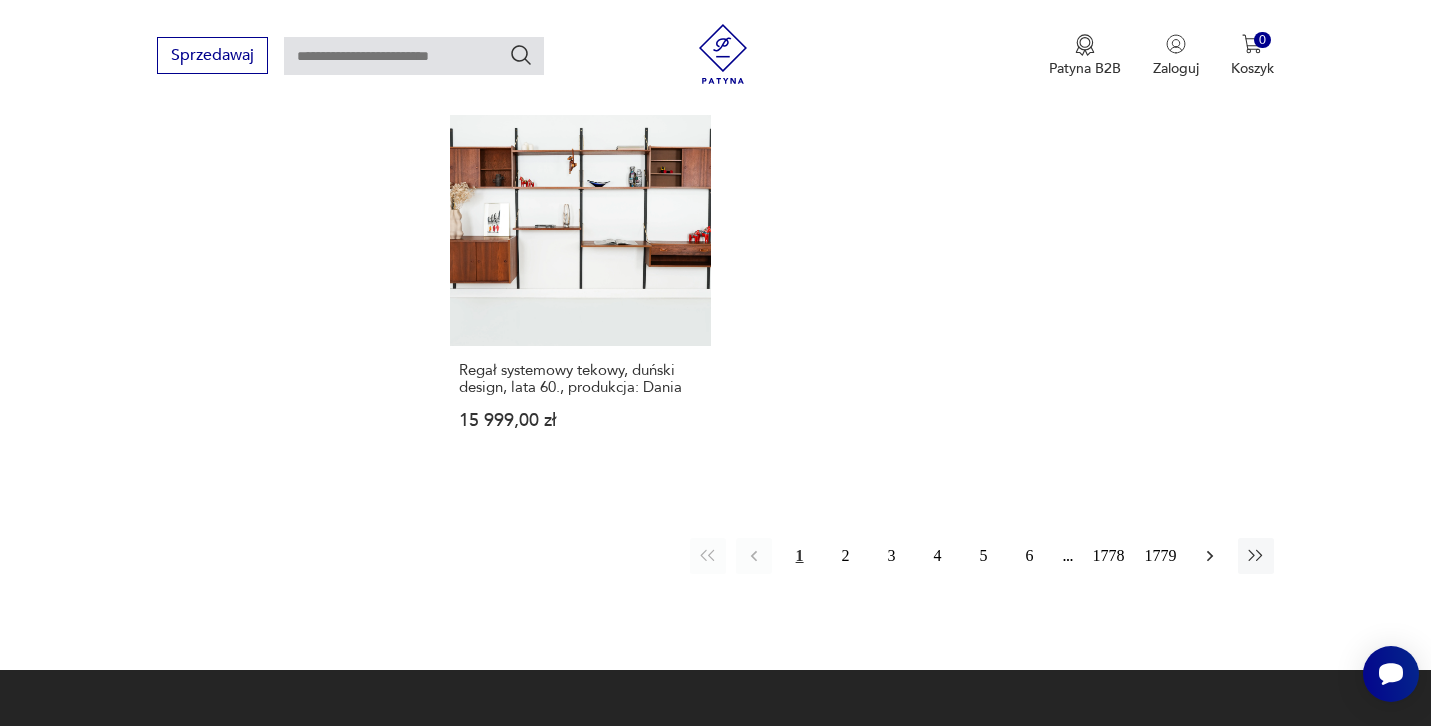 click 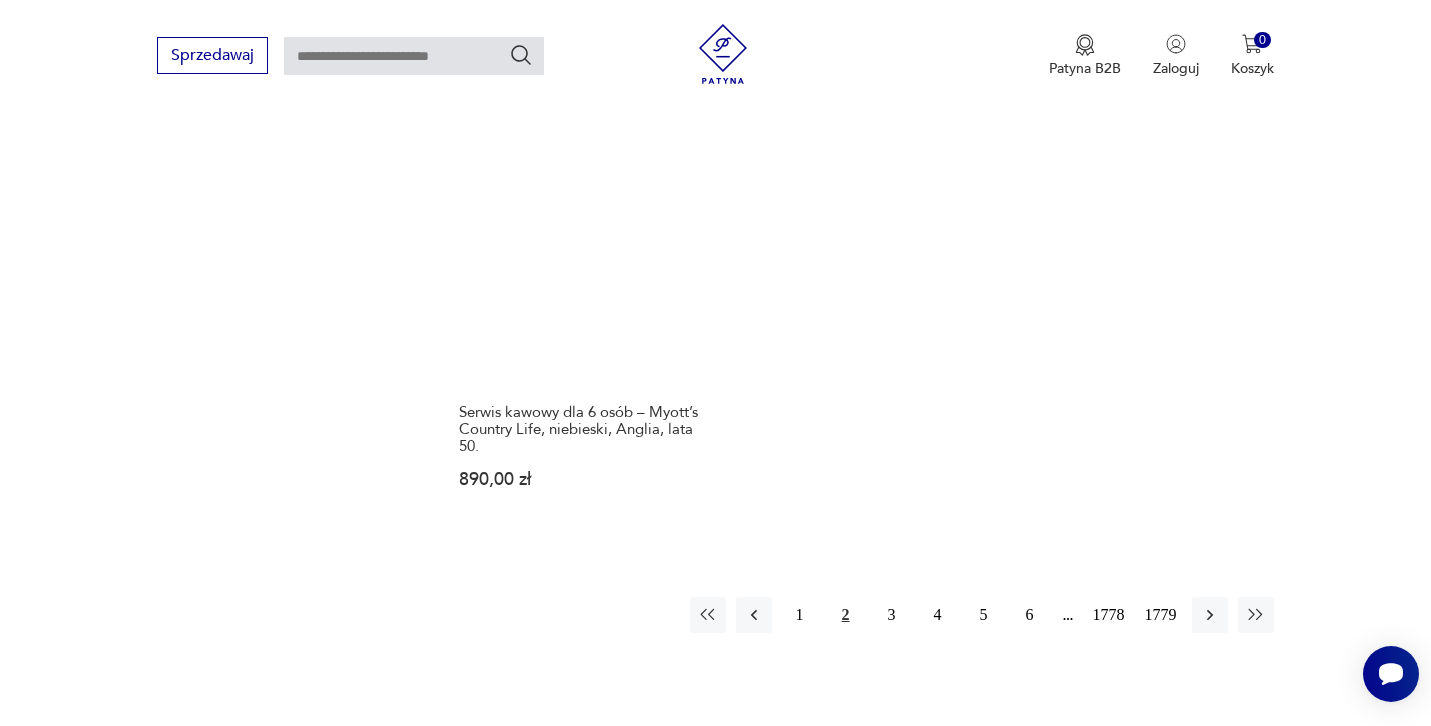 scroll, scrollTop: 2651, scrollLeft: 0, axis: vertical 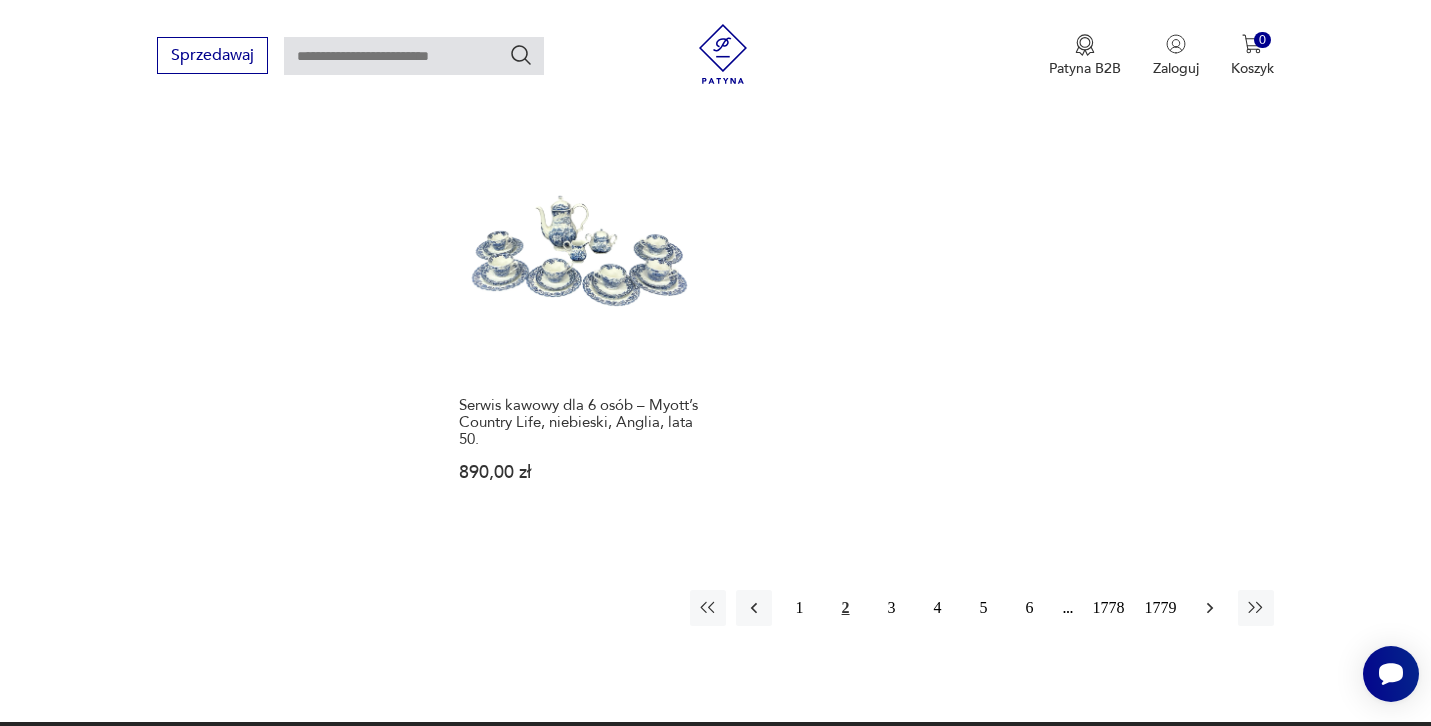 click 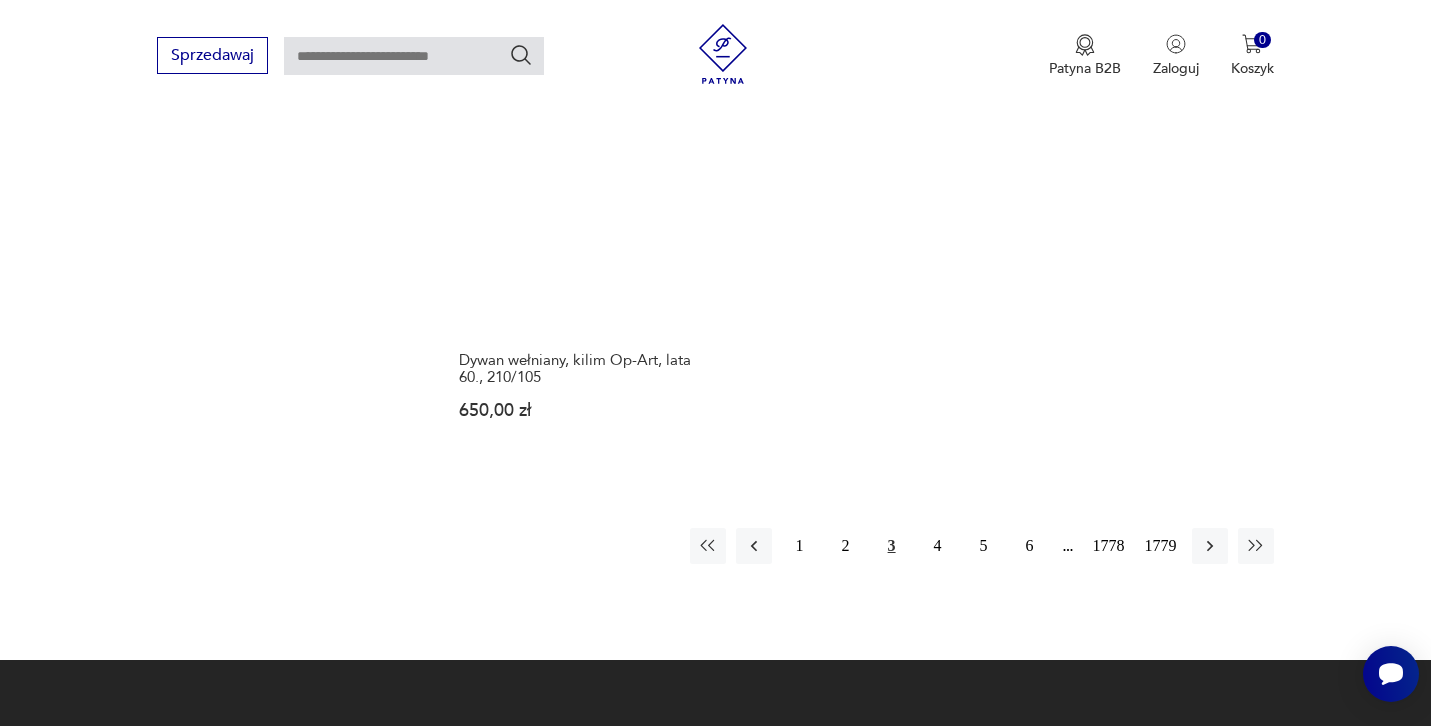 scroll, scrollTop: 2647, scrollLeft: 0, axis: vertical 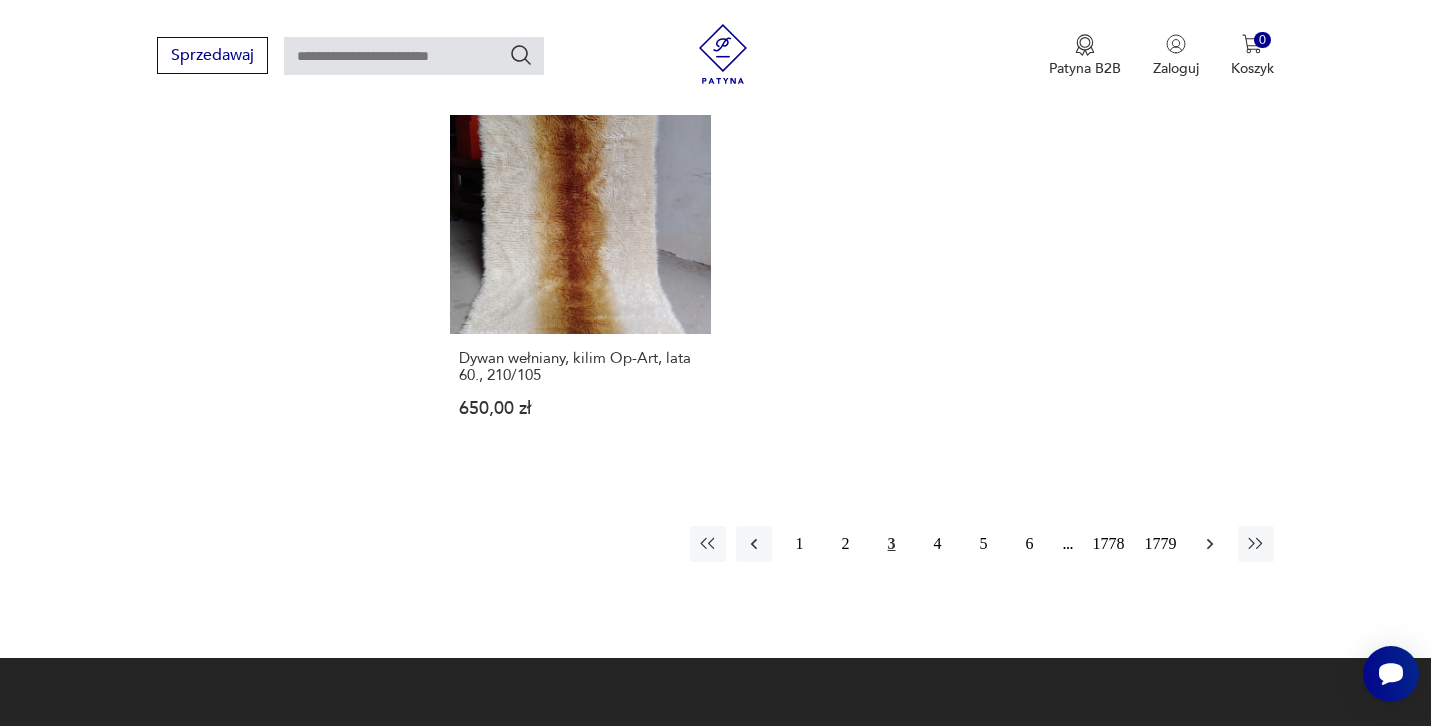 click 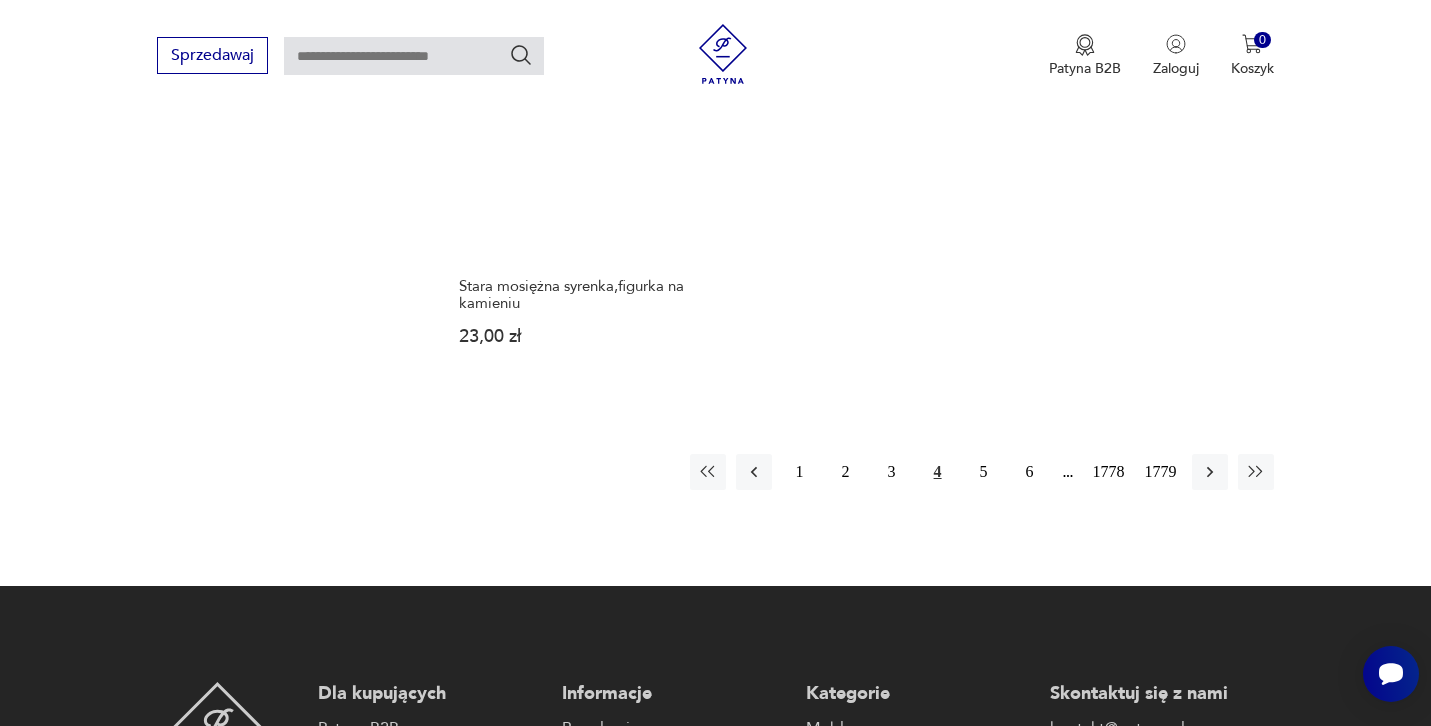 scroll, scrollTop: 2788, scrollLeft: 0, axis: vertical 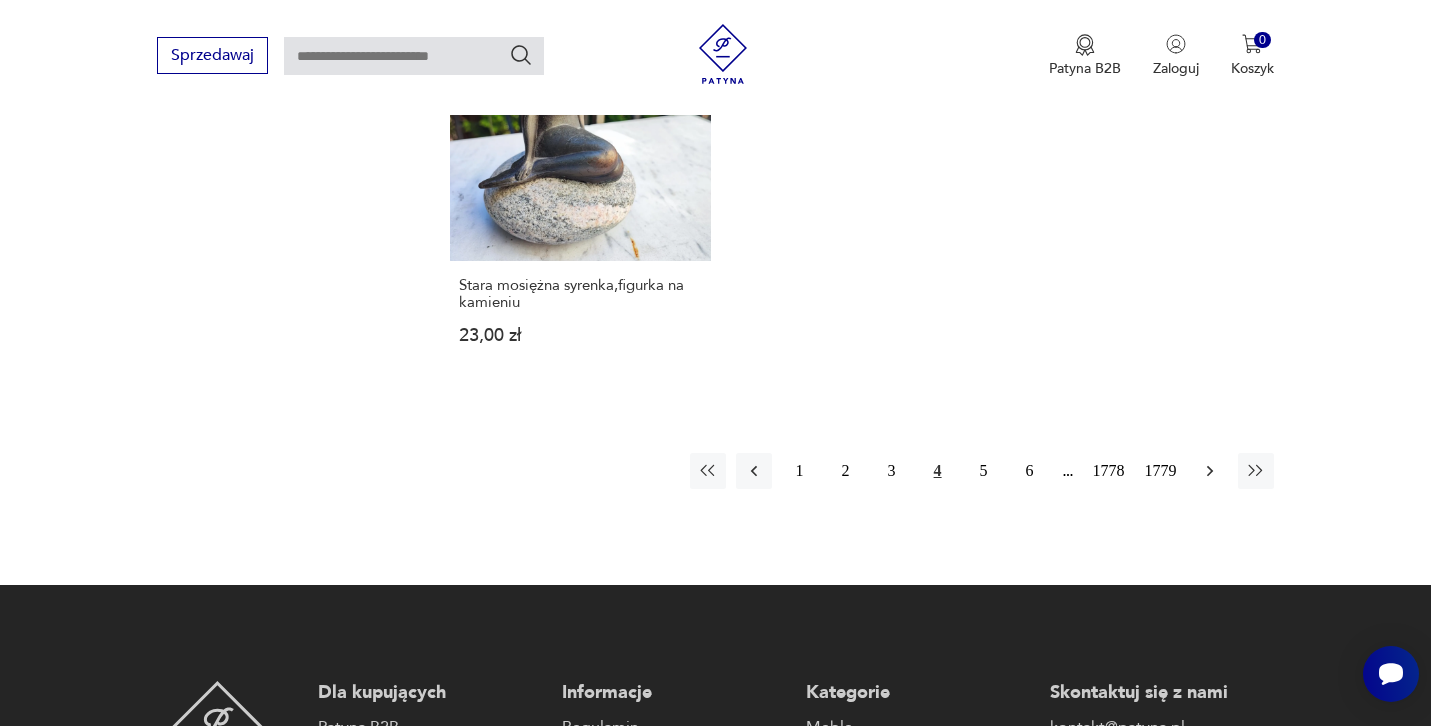 click 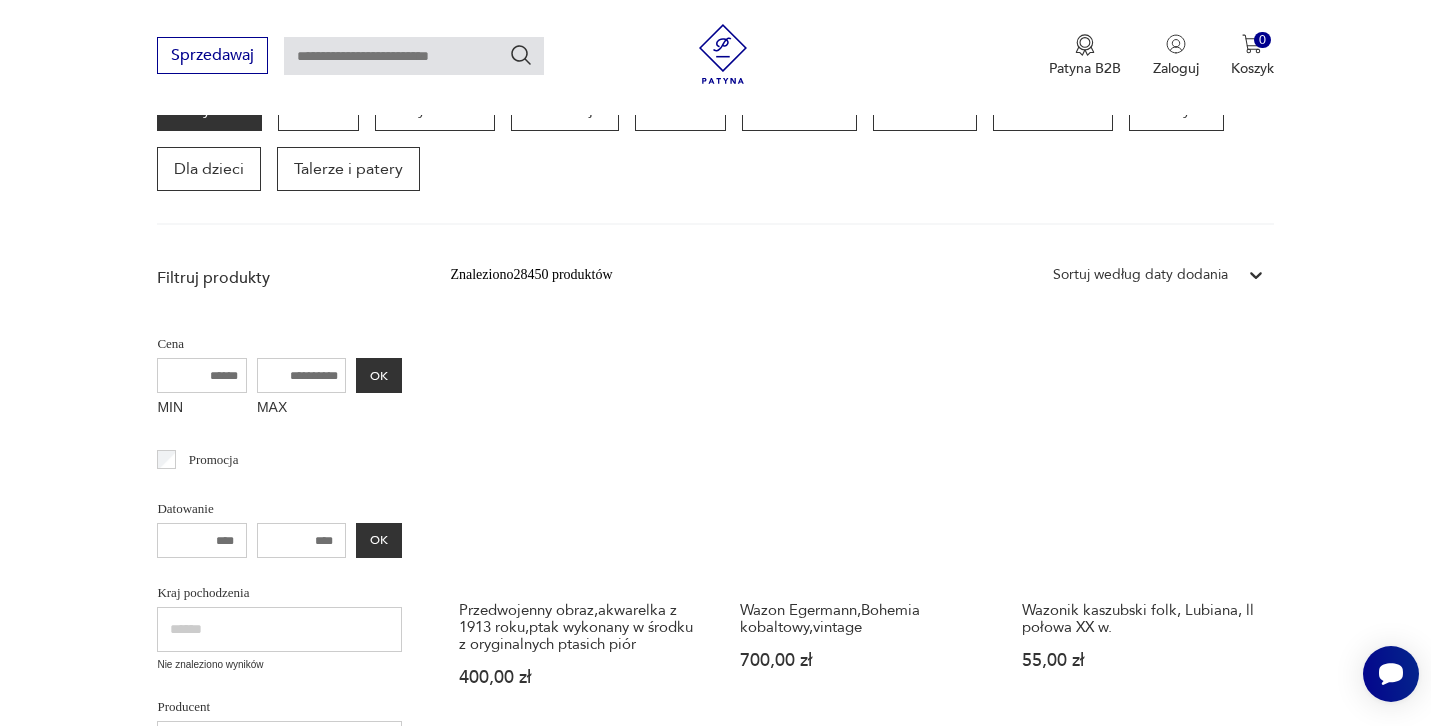 scroll, scrollTop: 310, scrollLeft: 0, axis: vertical 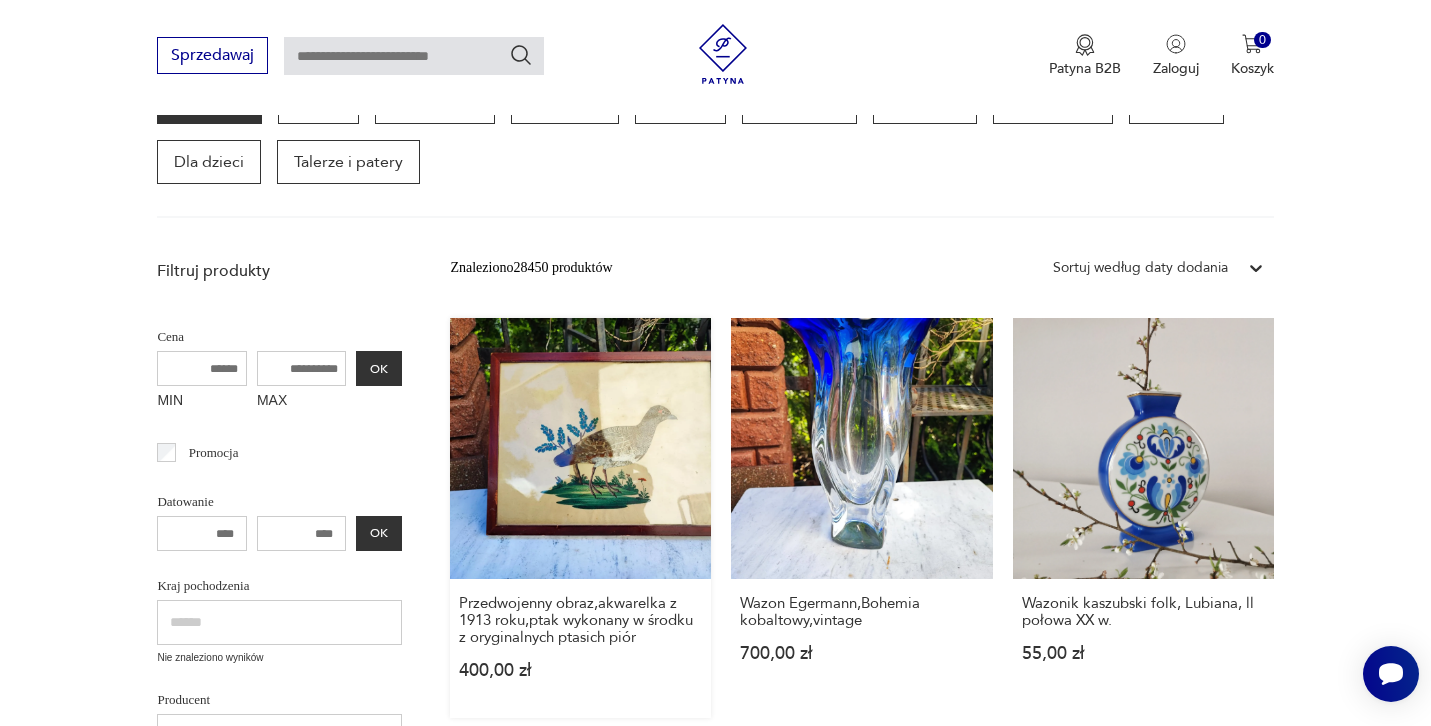 click on "Przedwojenny obraz,akwarelka z 1913 roku,ptak wykonany w środku z oryginalnych ptasich piór 400,00 zł" at bounding box center [580, 518] 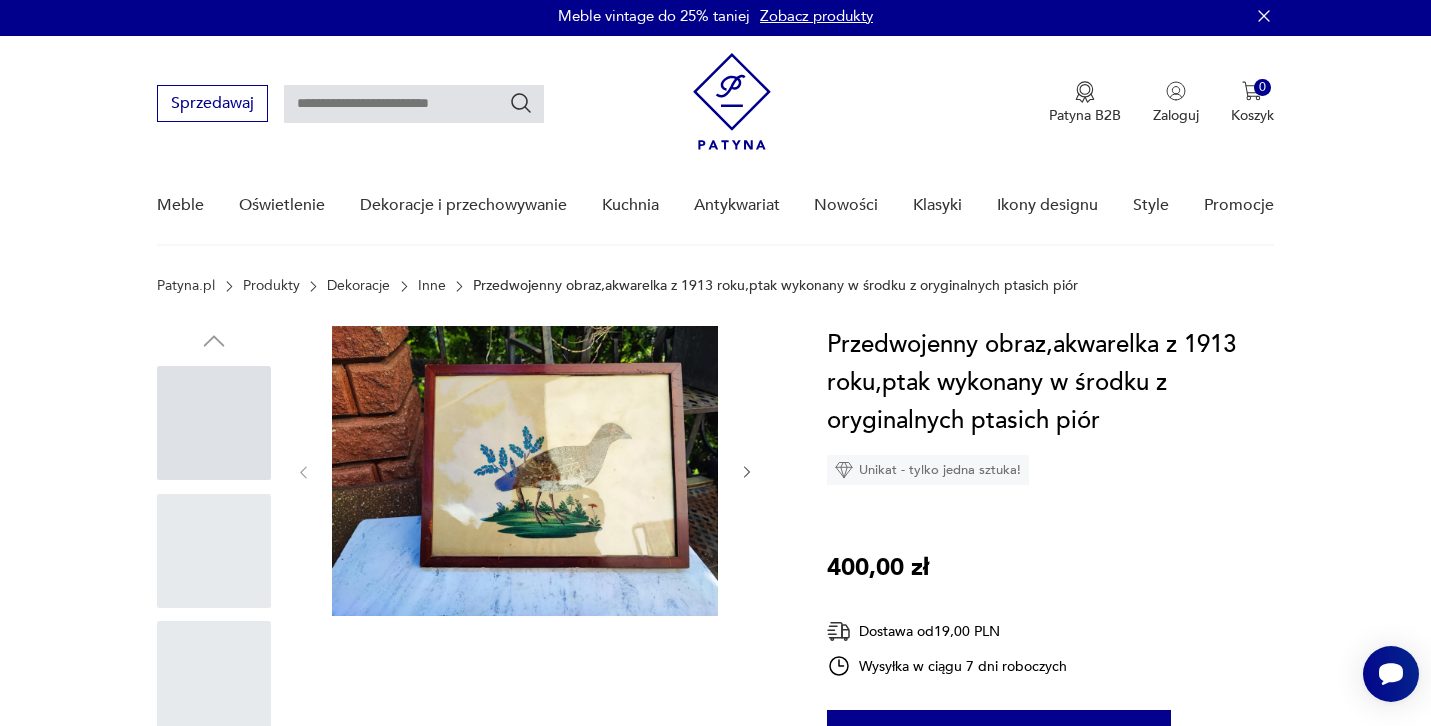 scroll, scrollTop: 0, scrollLeft: 0, axis: both 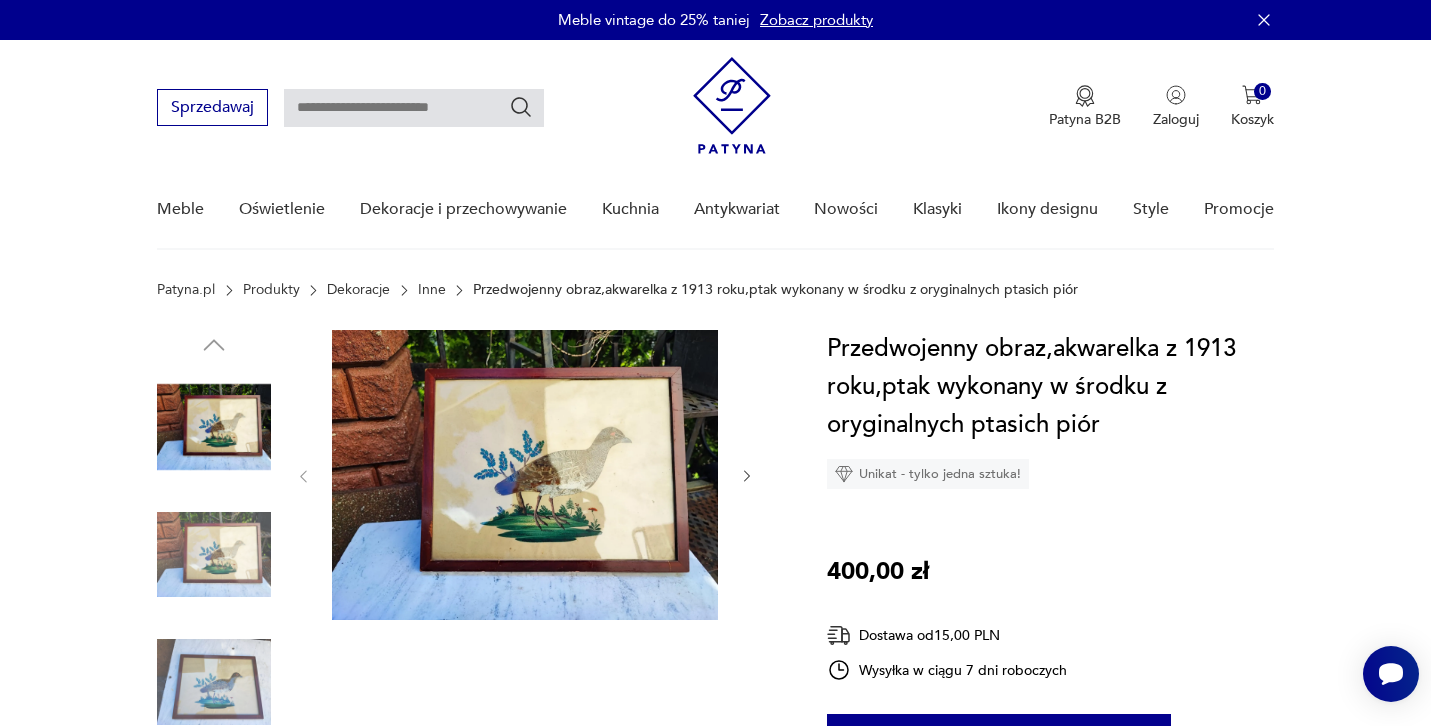 click at bounding box center (214, 427) 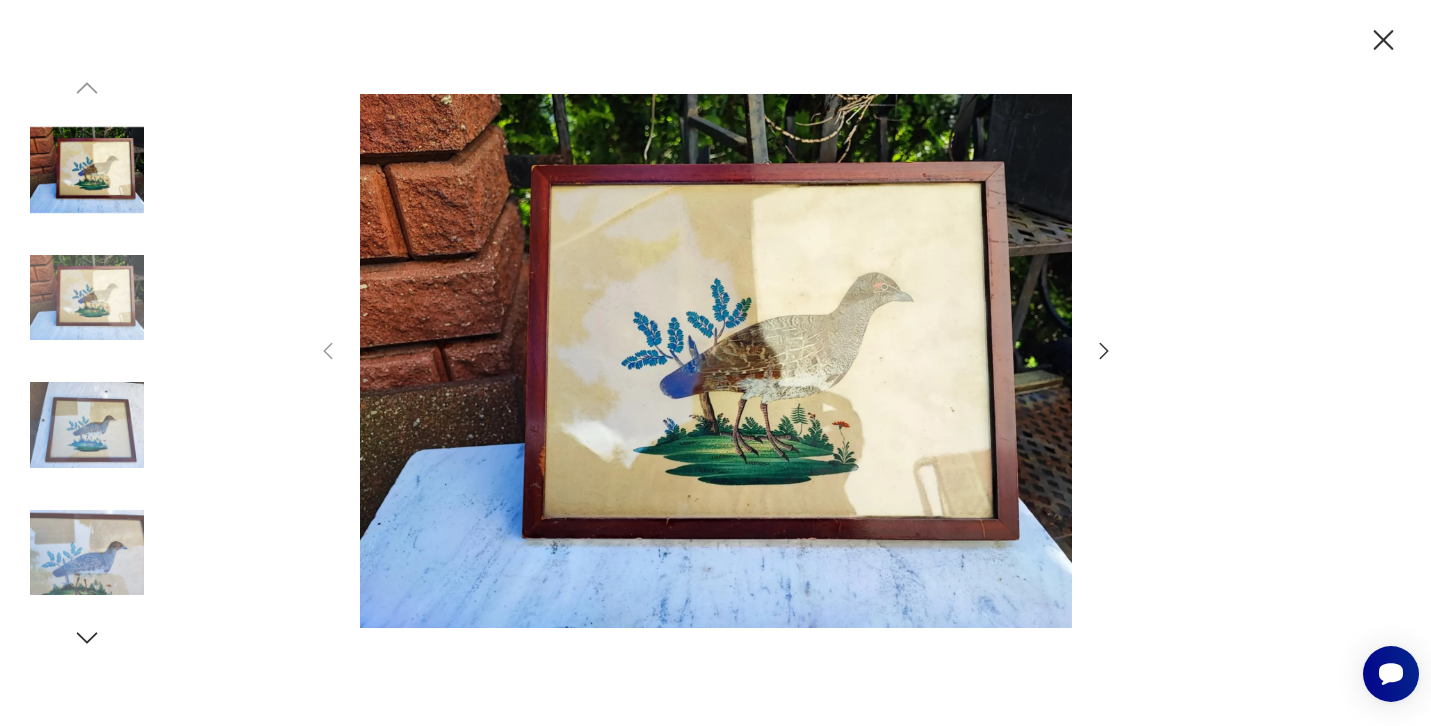 click 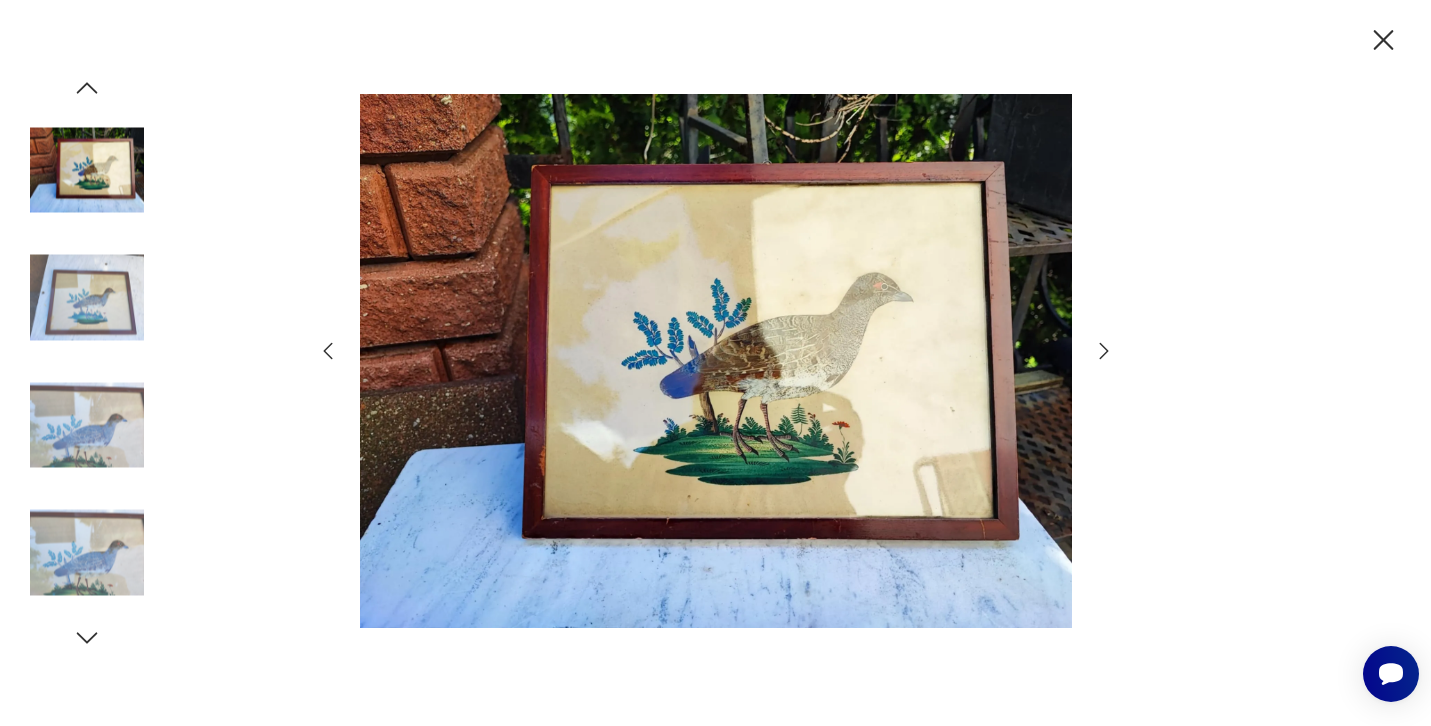 click 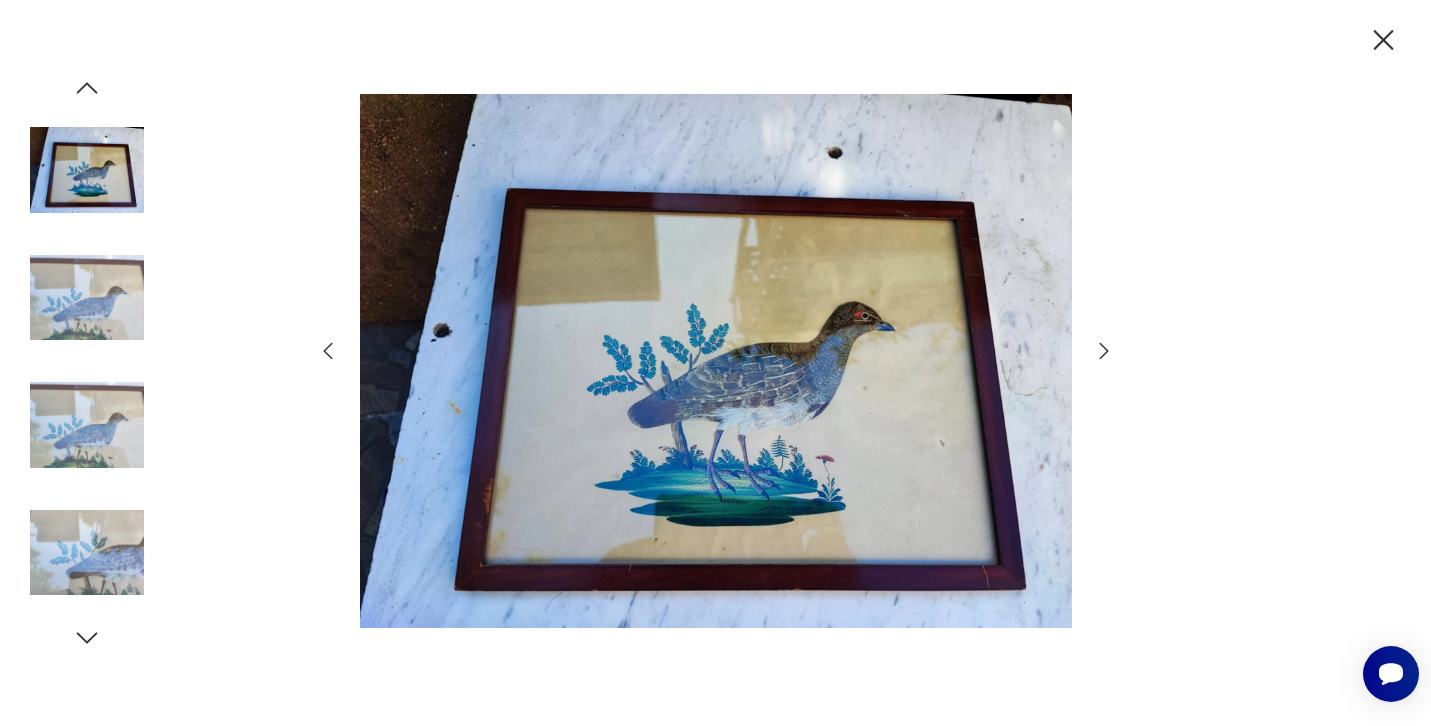 click 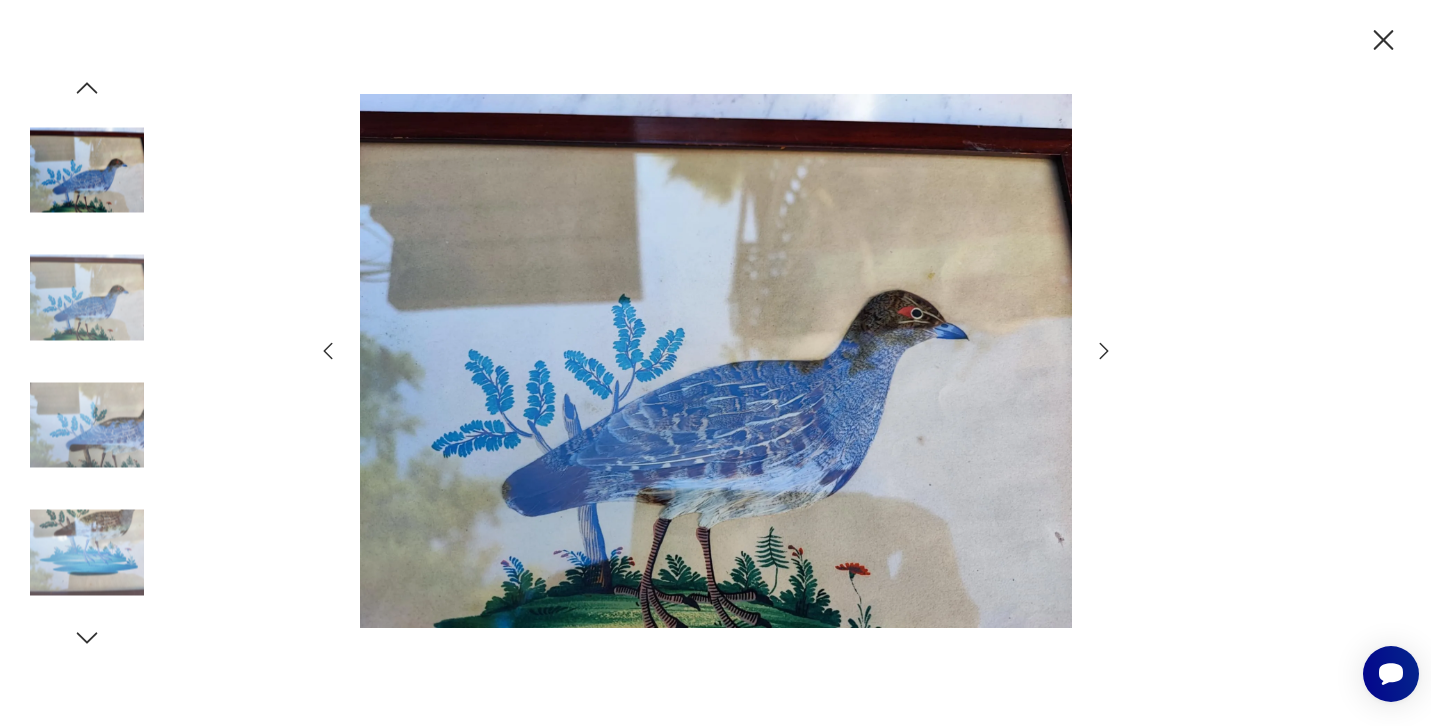 click 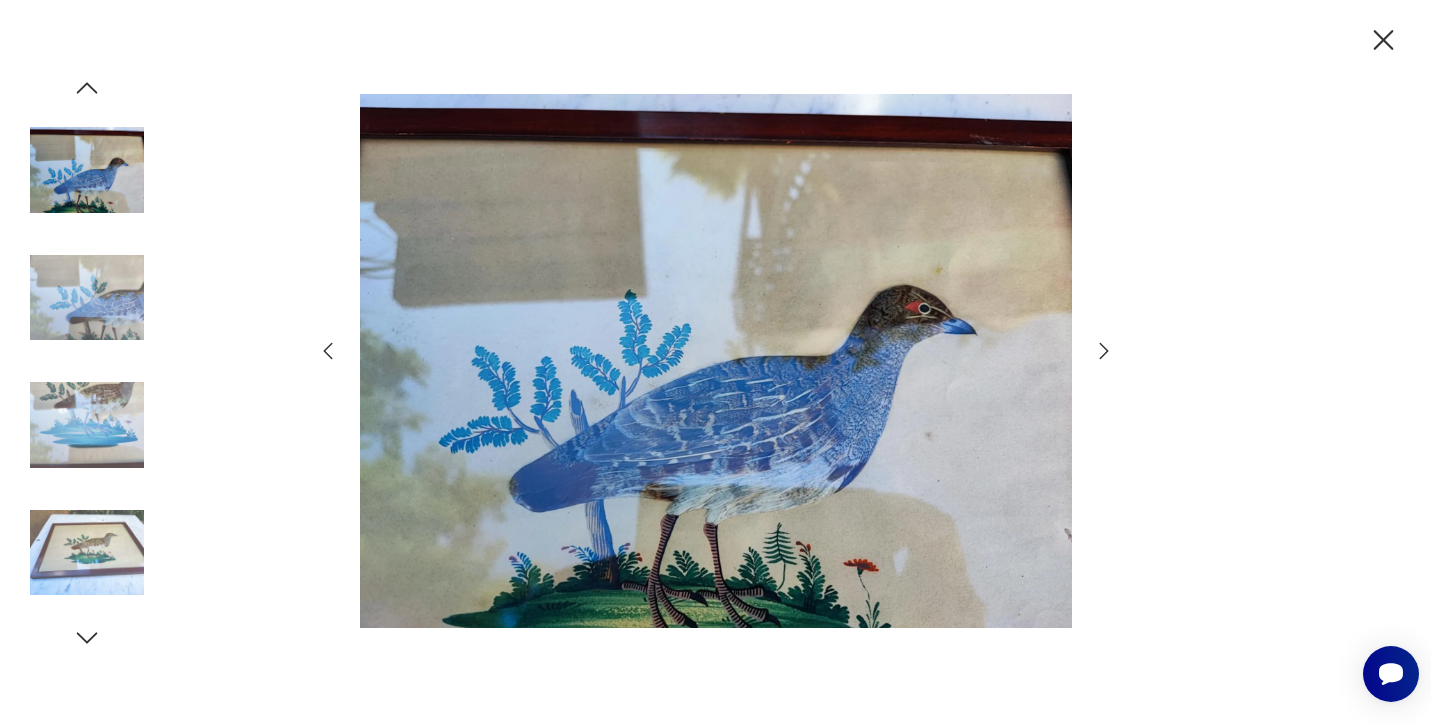 click 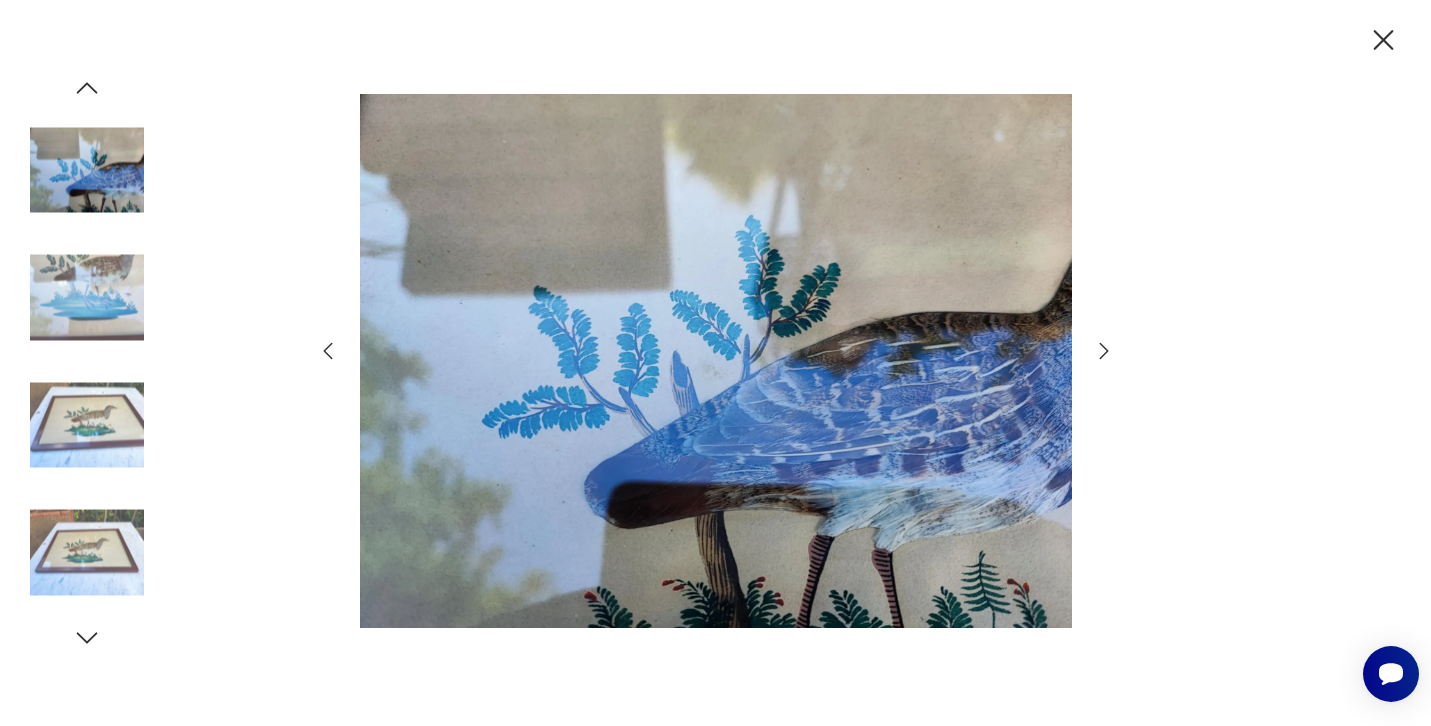 click 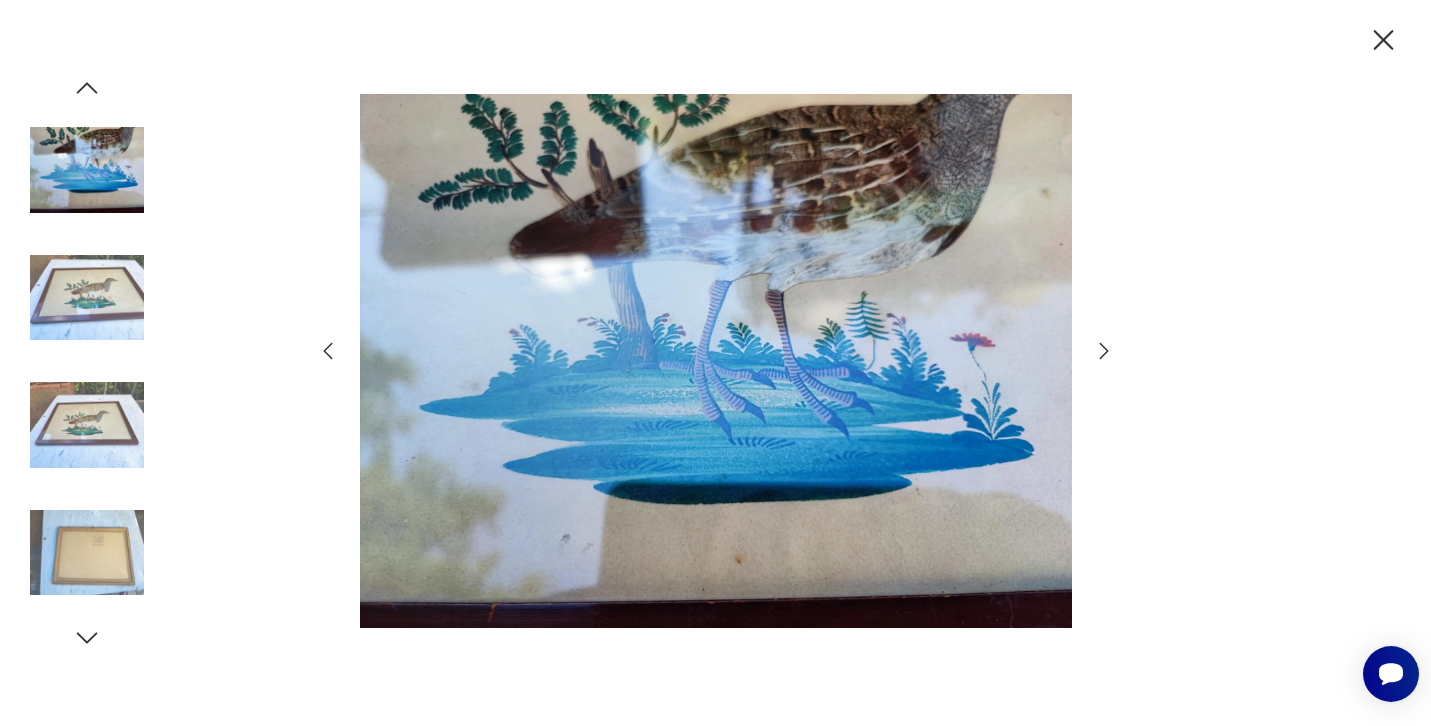 click 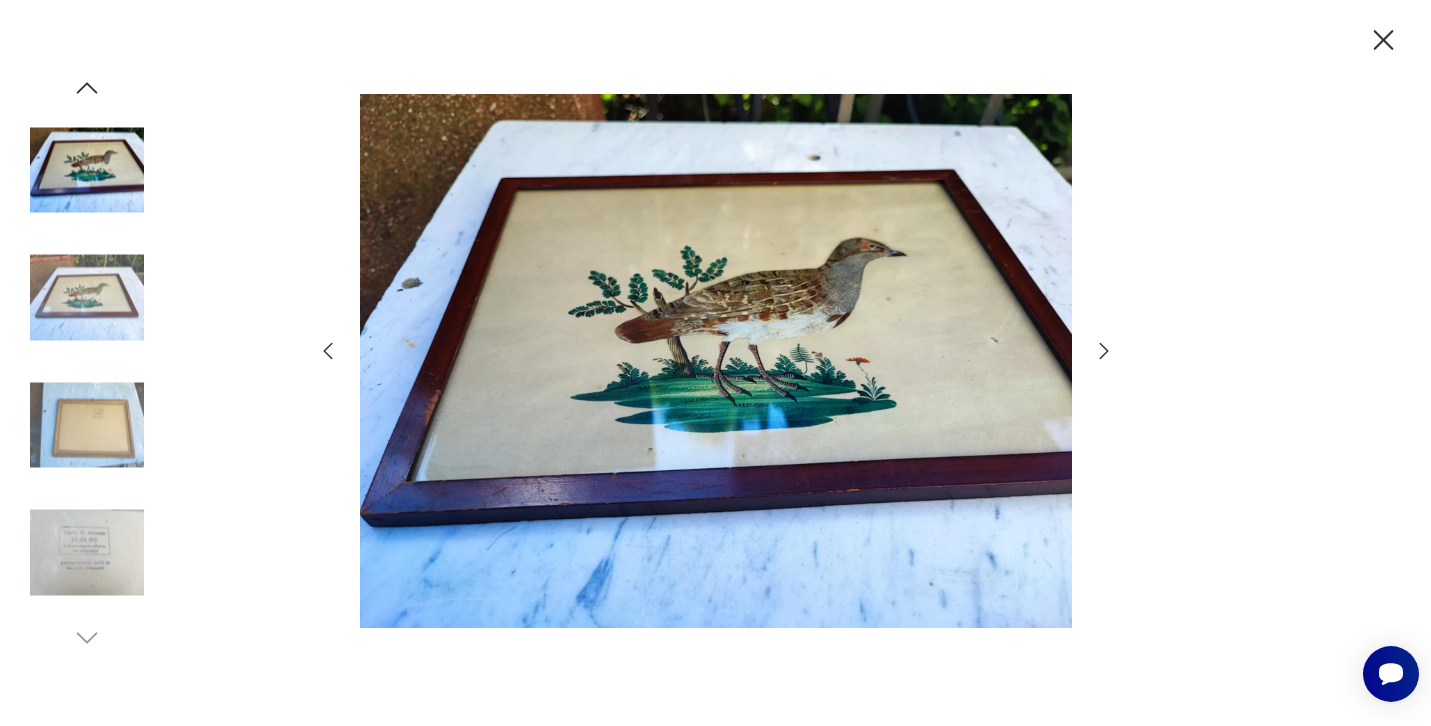 click 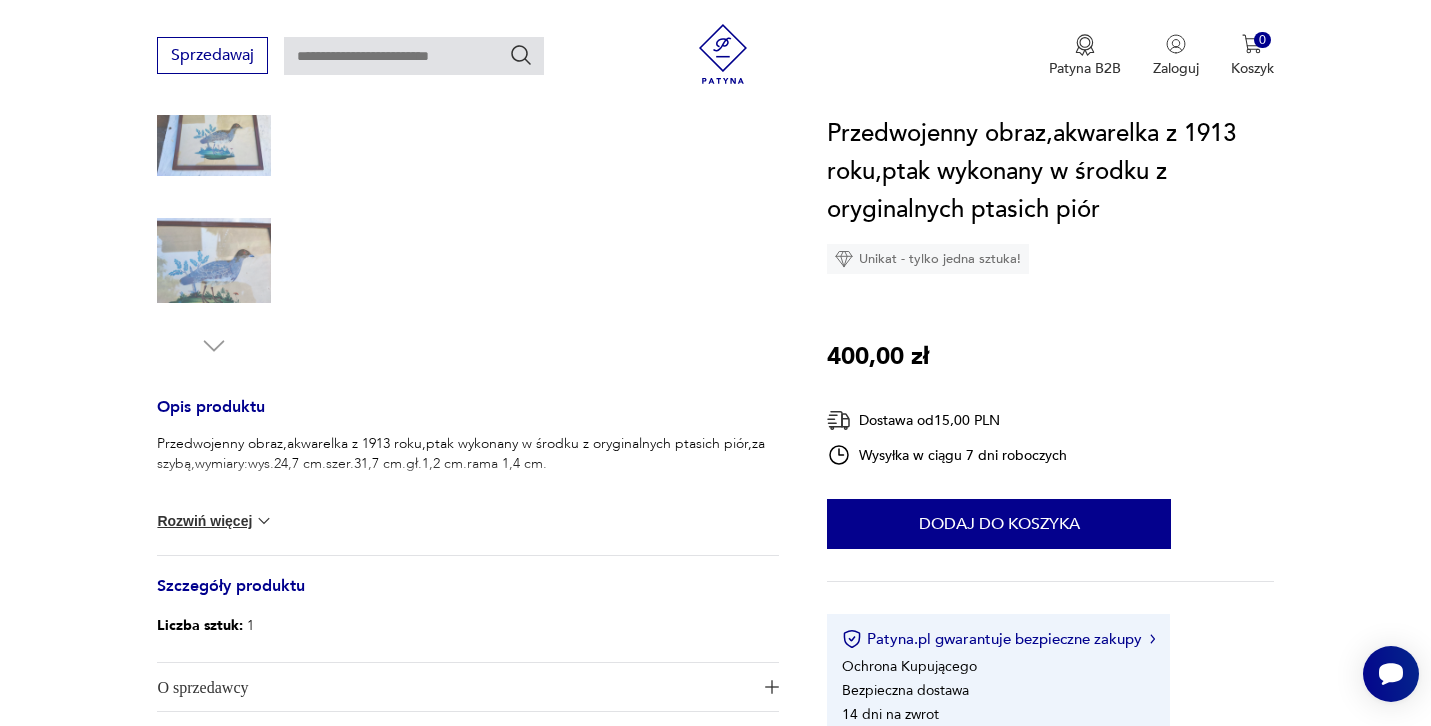 scroll, scrollTop: 550, scrollLeft: 0, axis: vertical 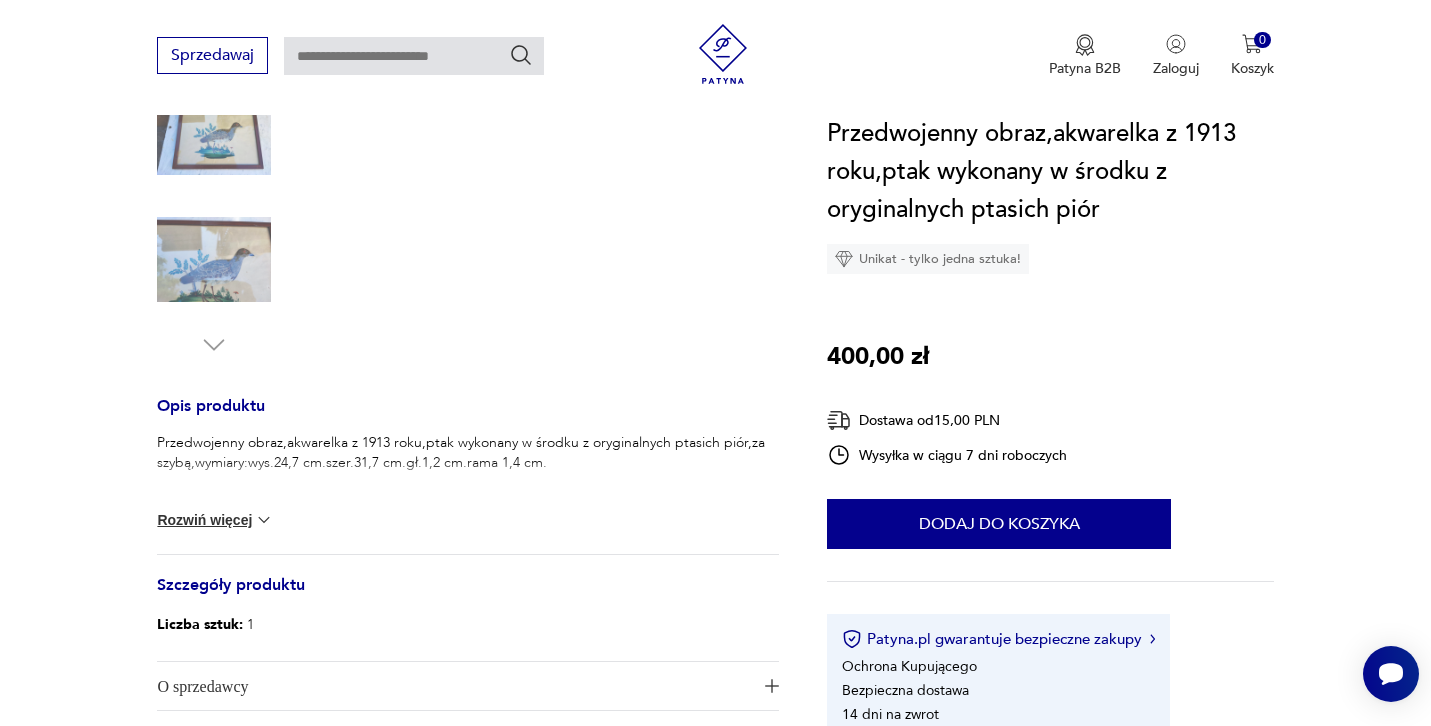click on "Rozwiń więcej" at bounding box center [215, 520] 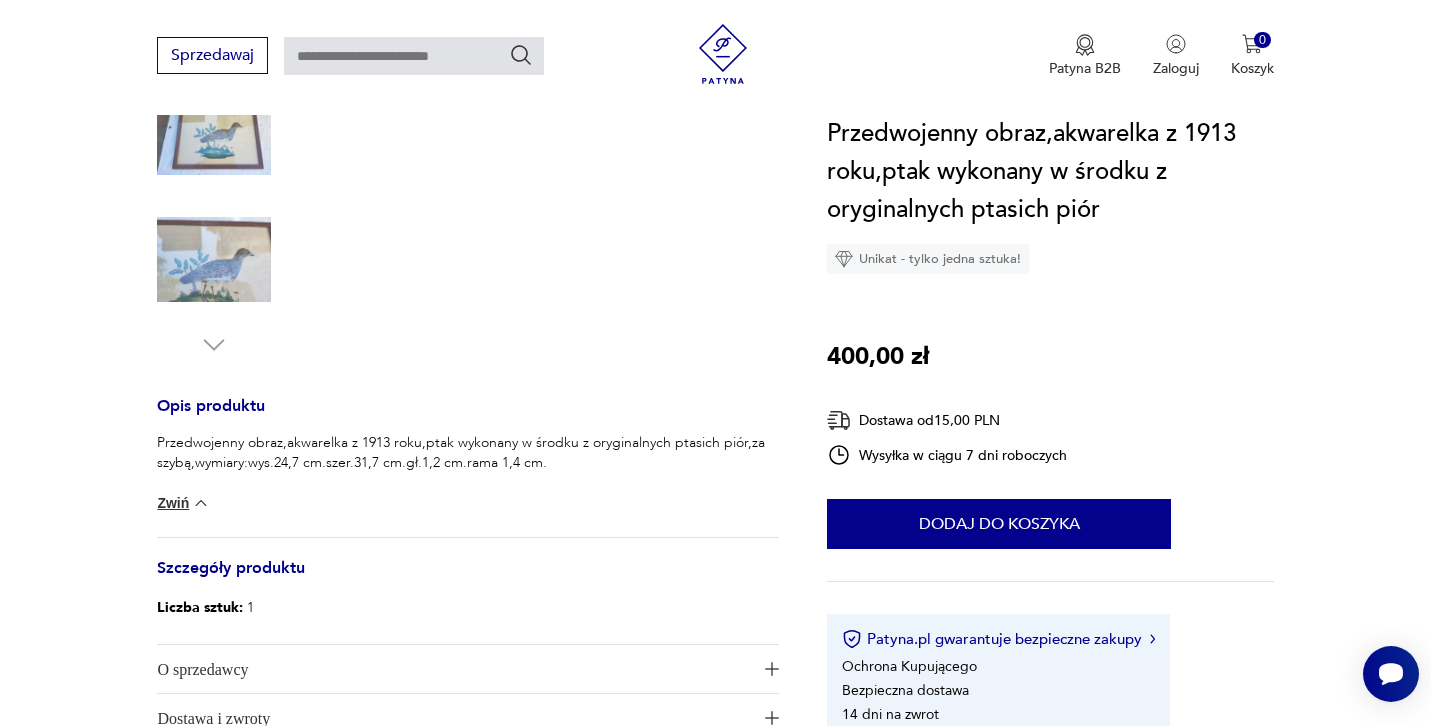 click on "Zwiń" at bounding box center (183, 503) 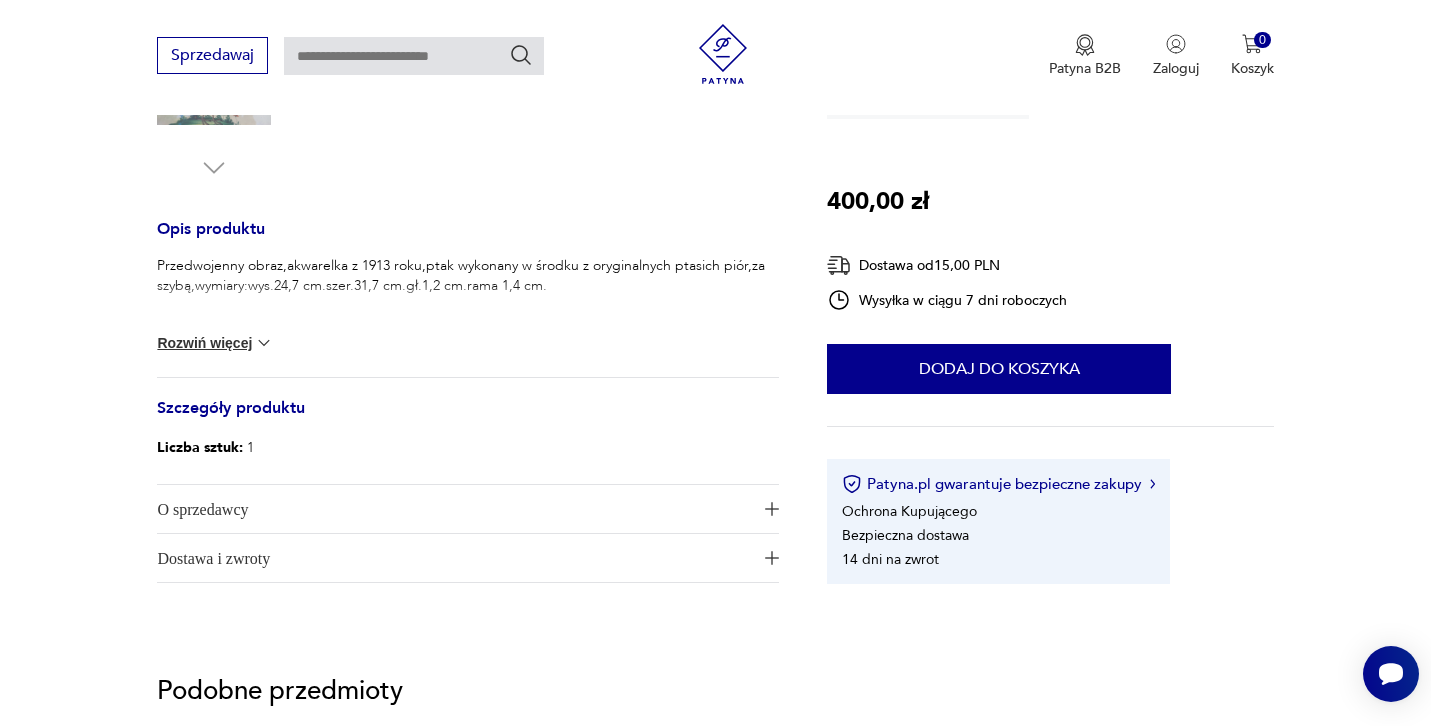 scroll, scrollTop: 734, scrollLeft: 0, axis: vertical 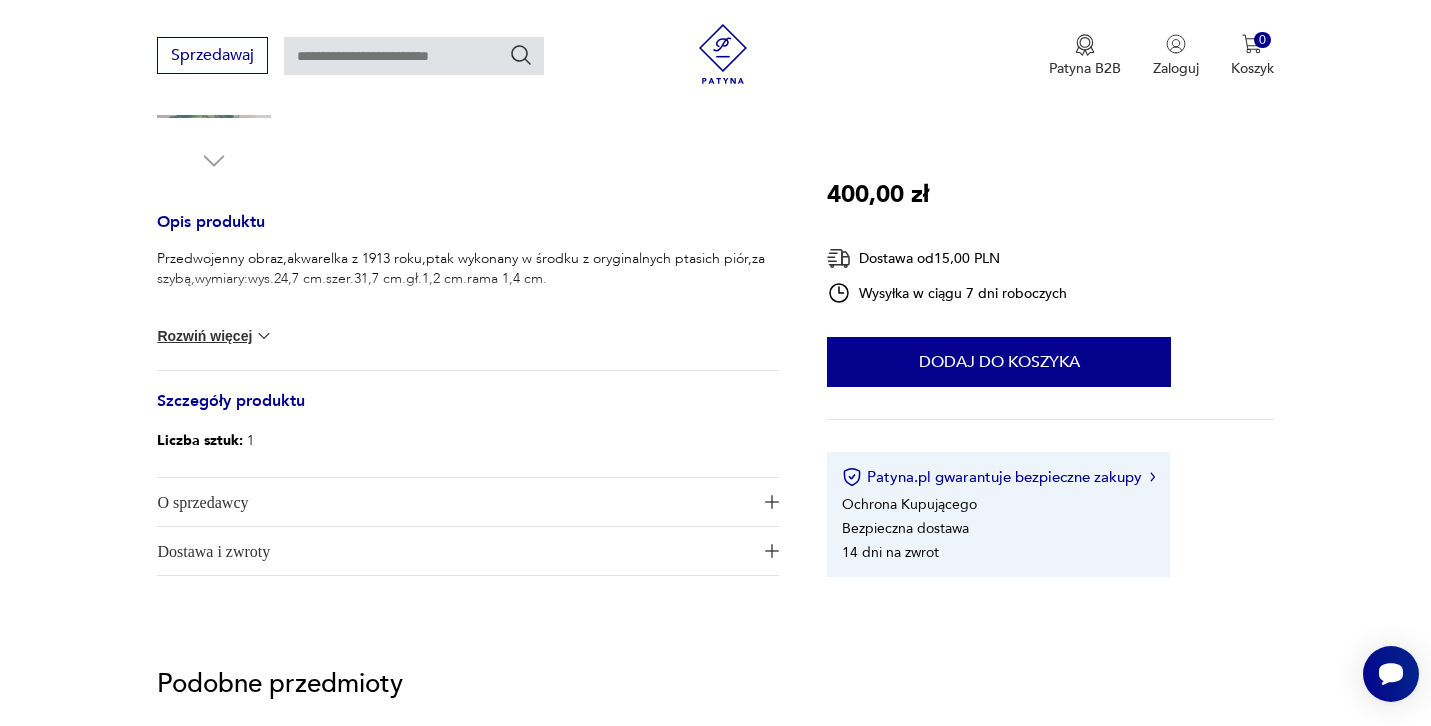 click on "O sprzedawcy" at bounding box center [454, 502] 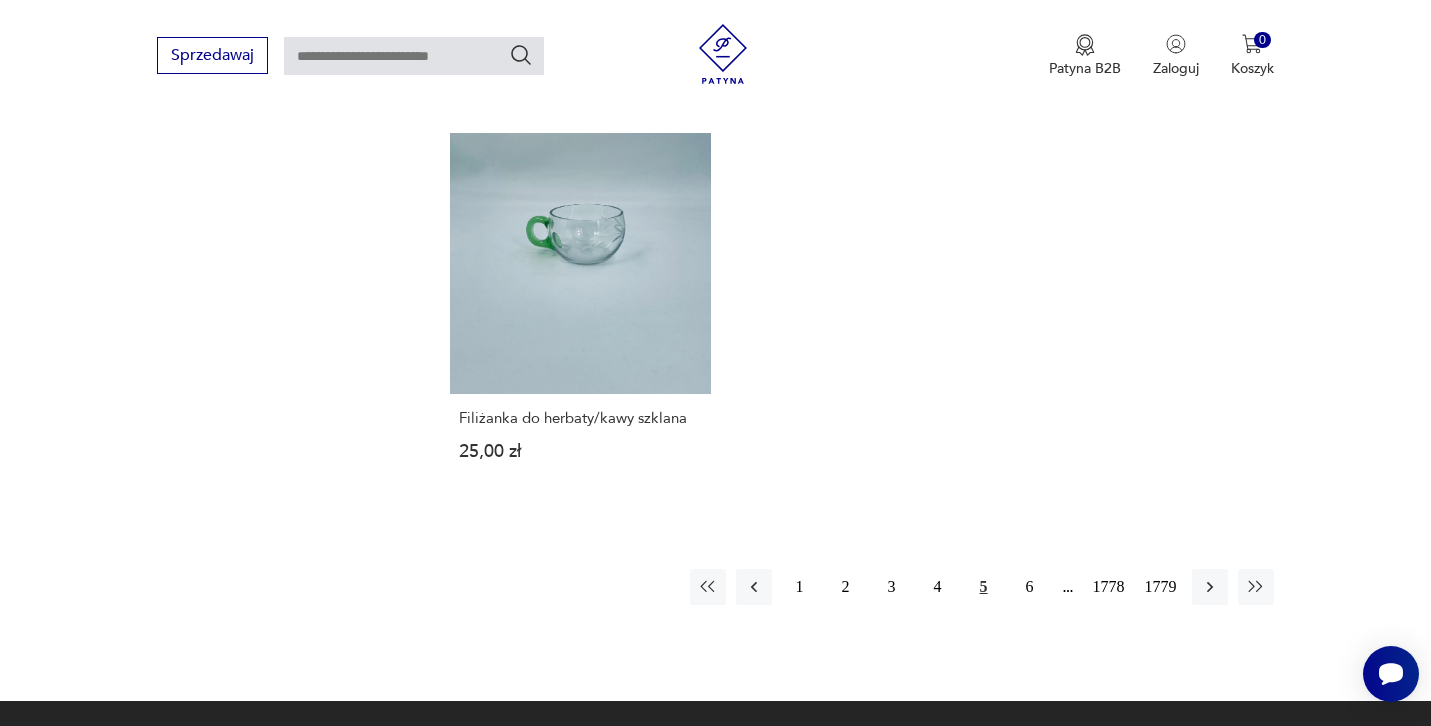 scroll, scrollTop: 2605, scrollLeft: 0, axis: vertical 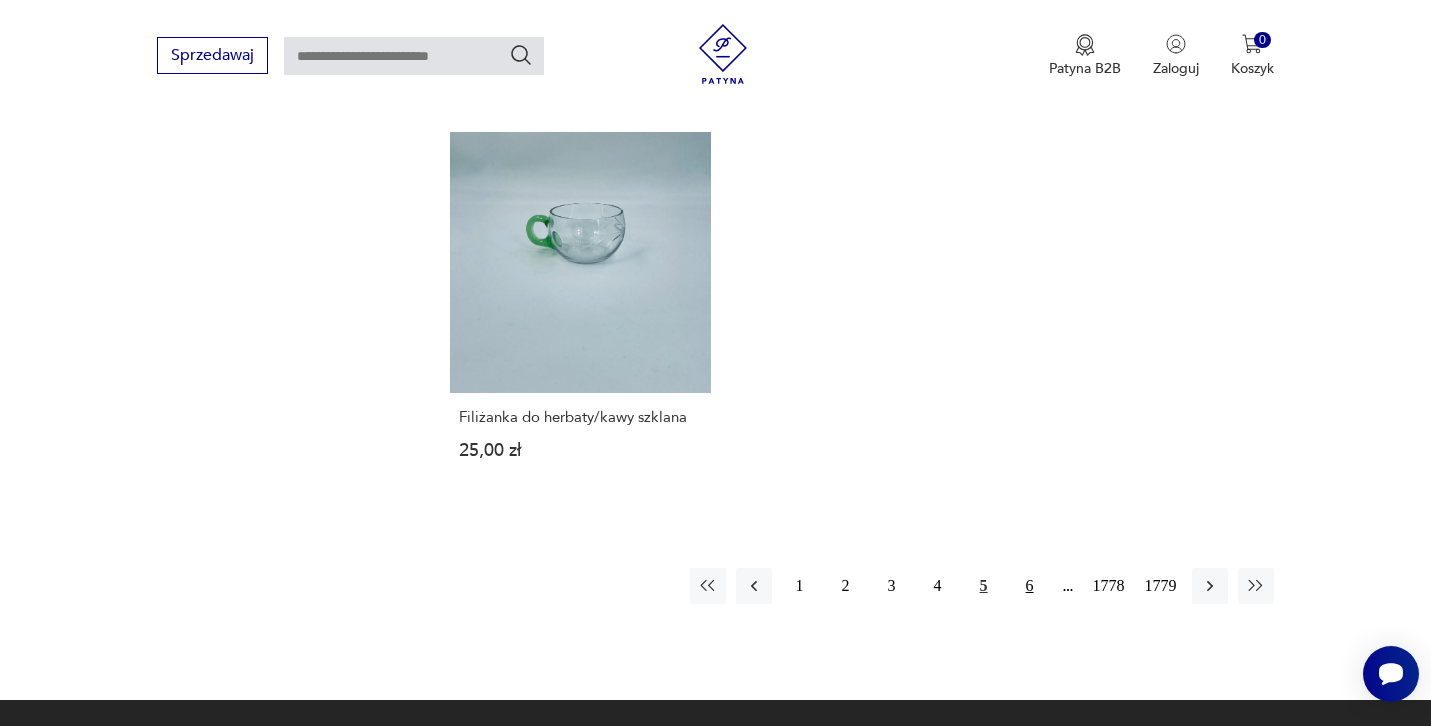 click on "6" at bounding box center [1030, 586] 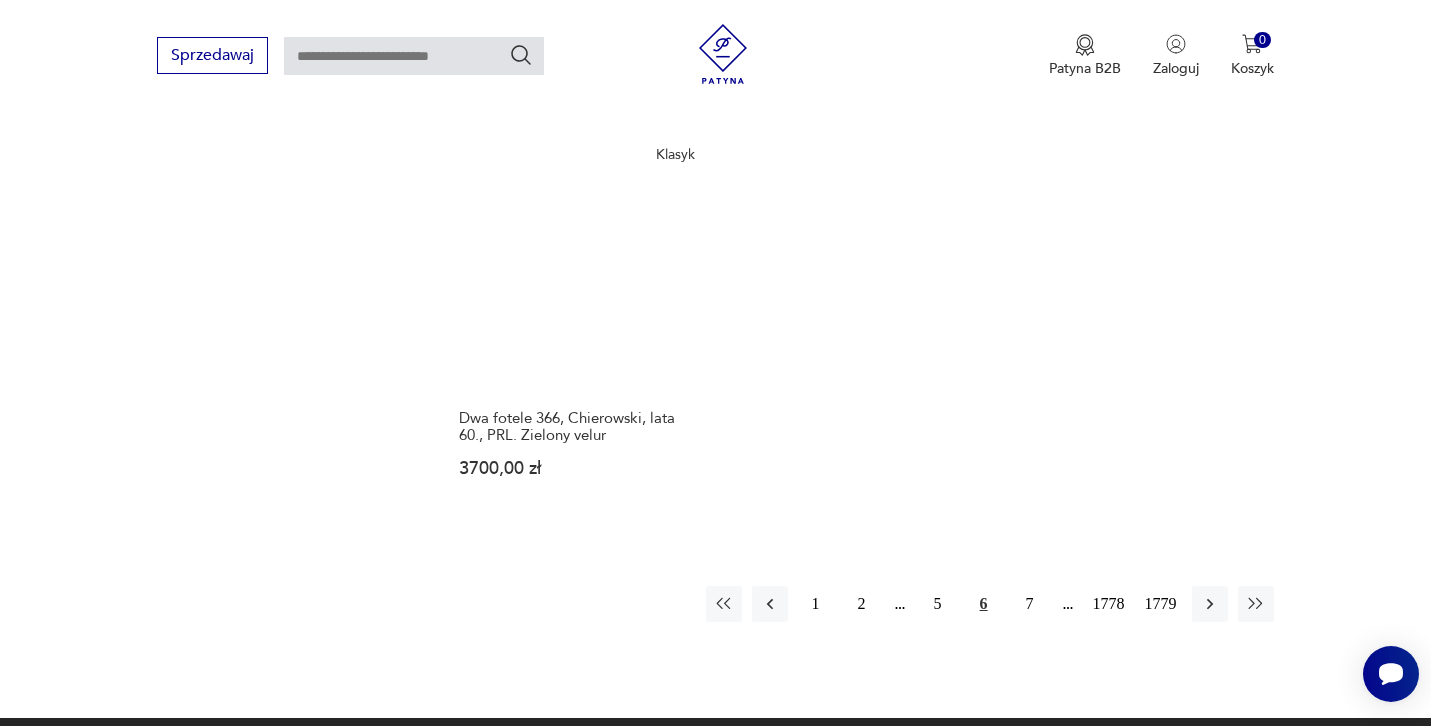 scroll, scrollTop: 2588, scrollLeft: 0, axis: vertical 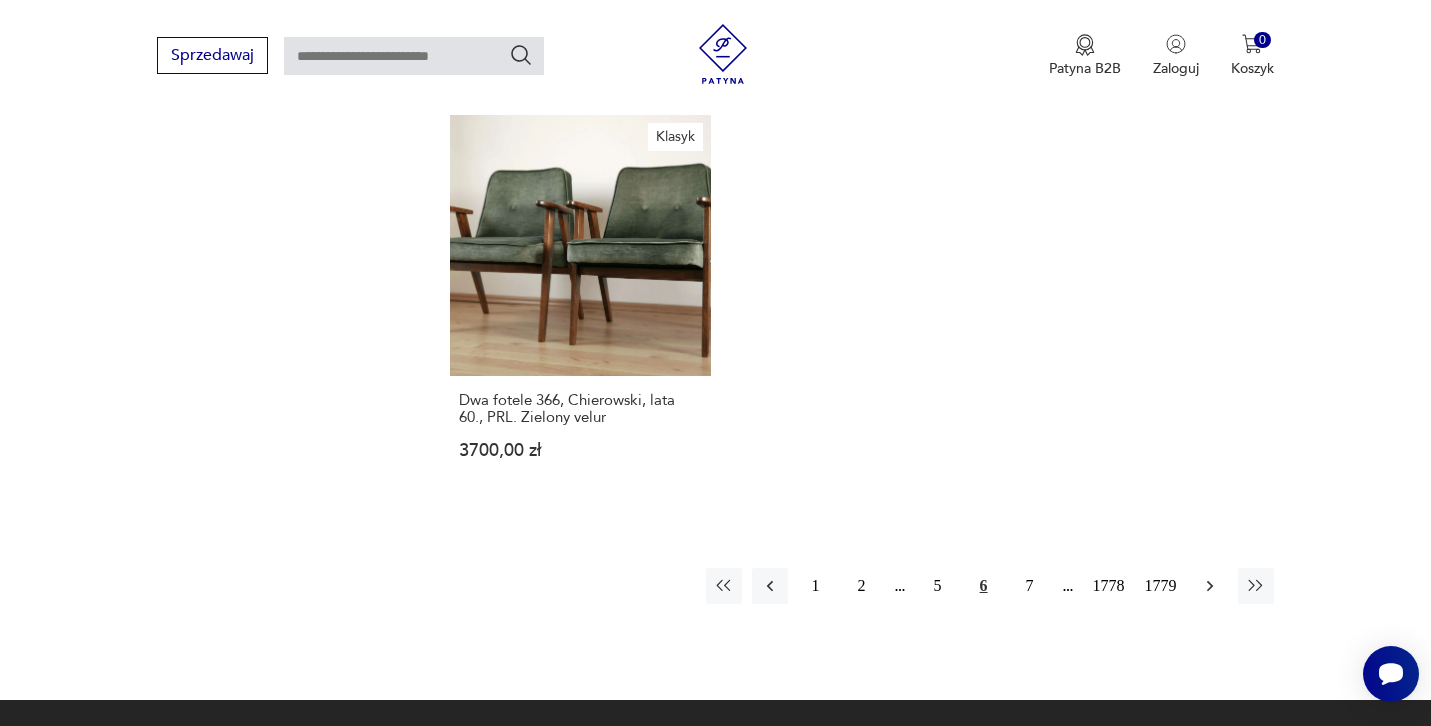 click 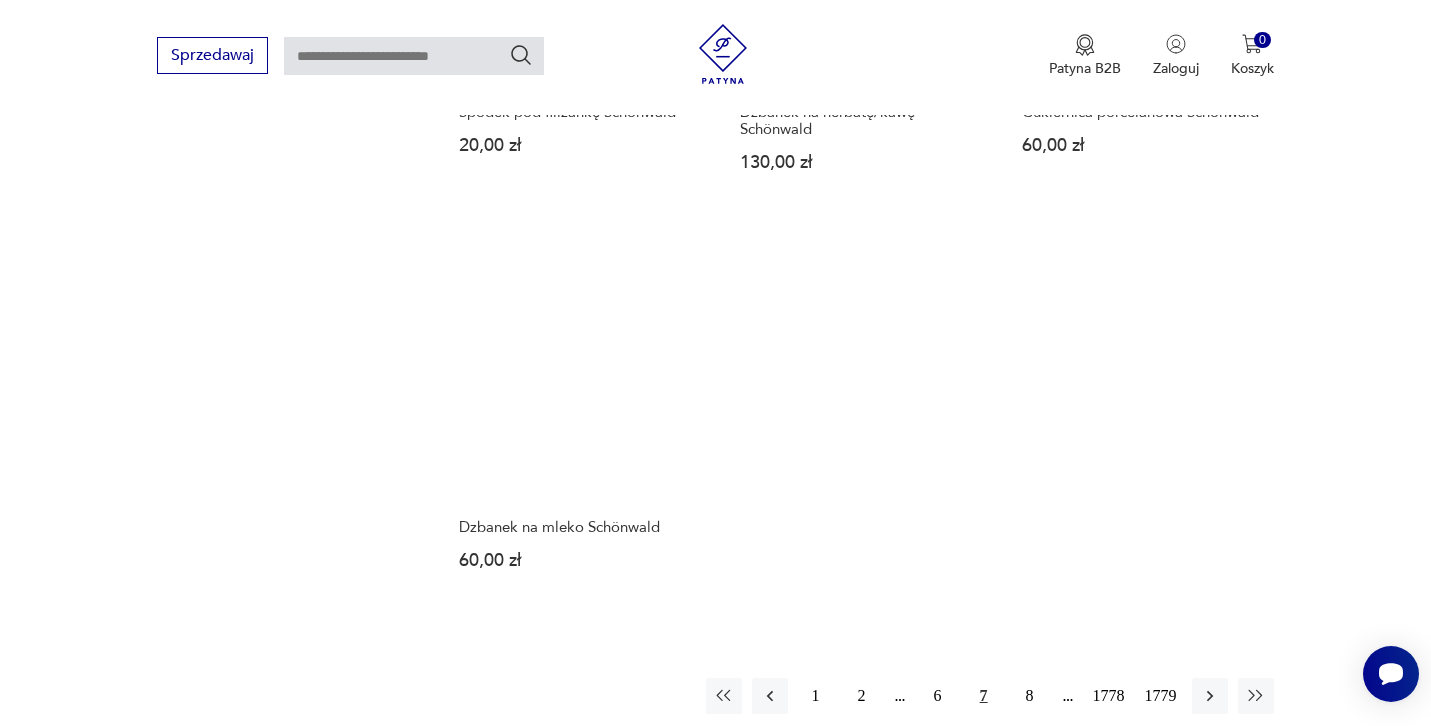 scroll, scrollTop: 2464, scrollLeft: 0, axis: vertical 